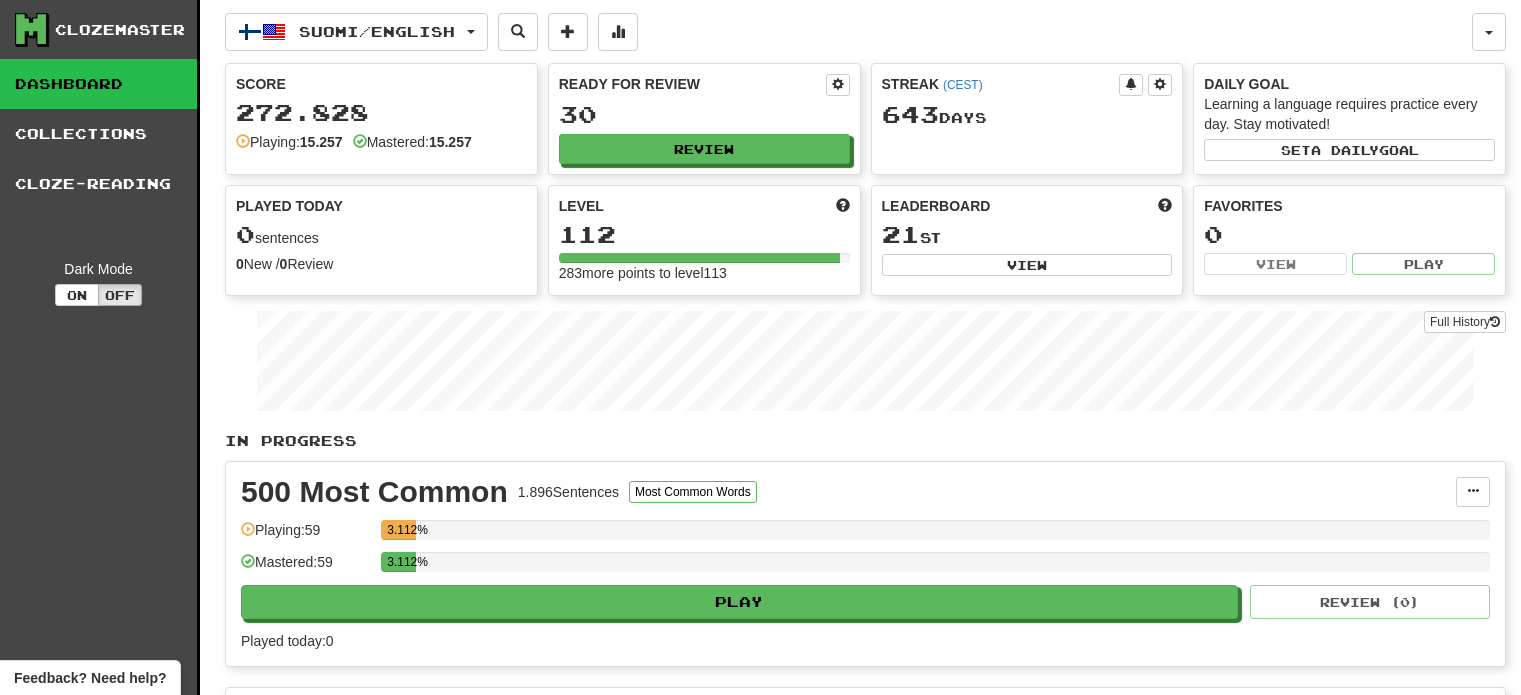 scroll, scrollTop: 0, scrollLeft: 0, axis: both 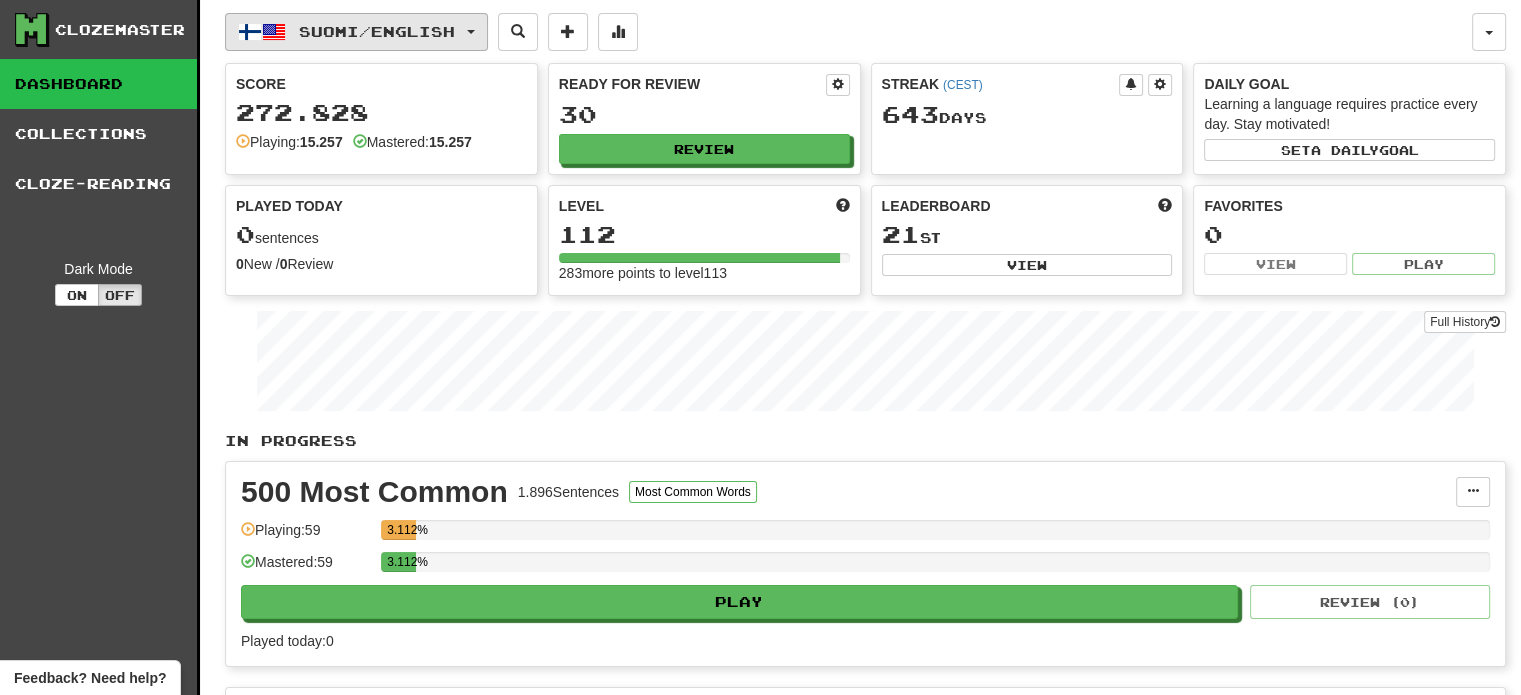 click on "Suomi  /  English" at bounding box center [356, 32] 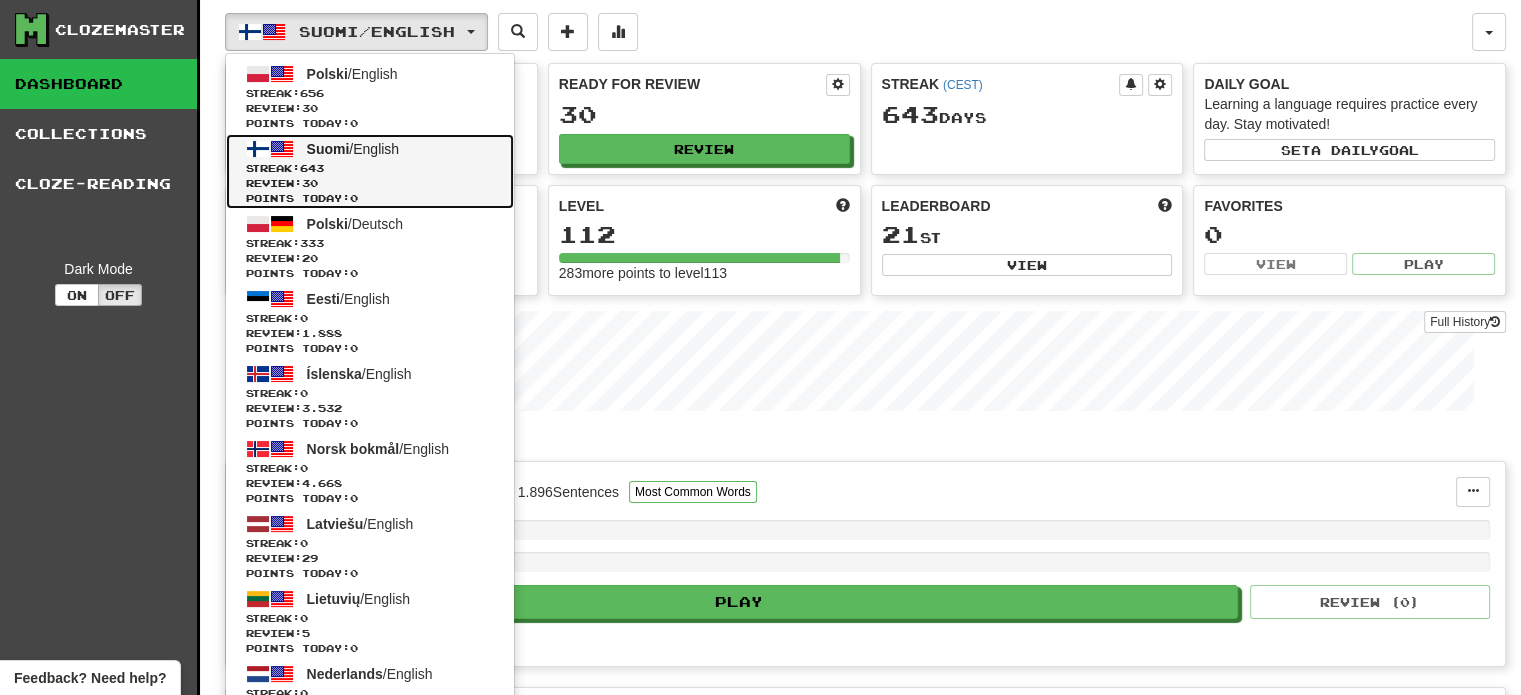 click on "Streak:  643" at bounding box center (370, 168) 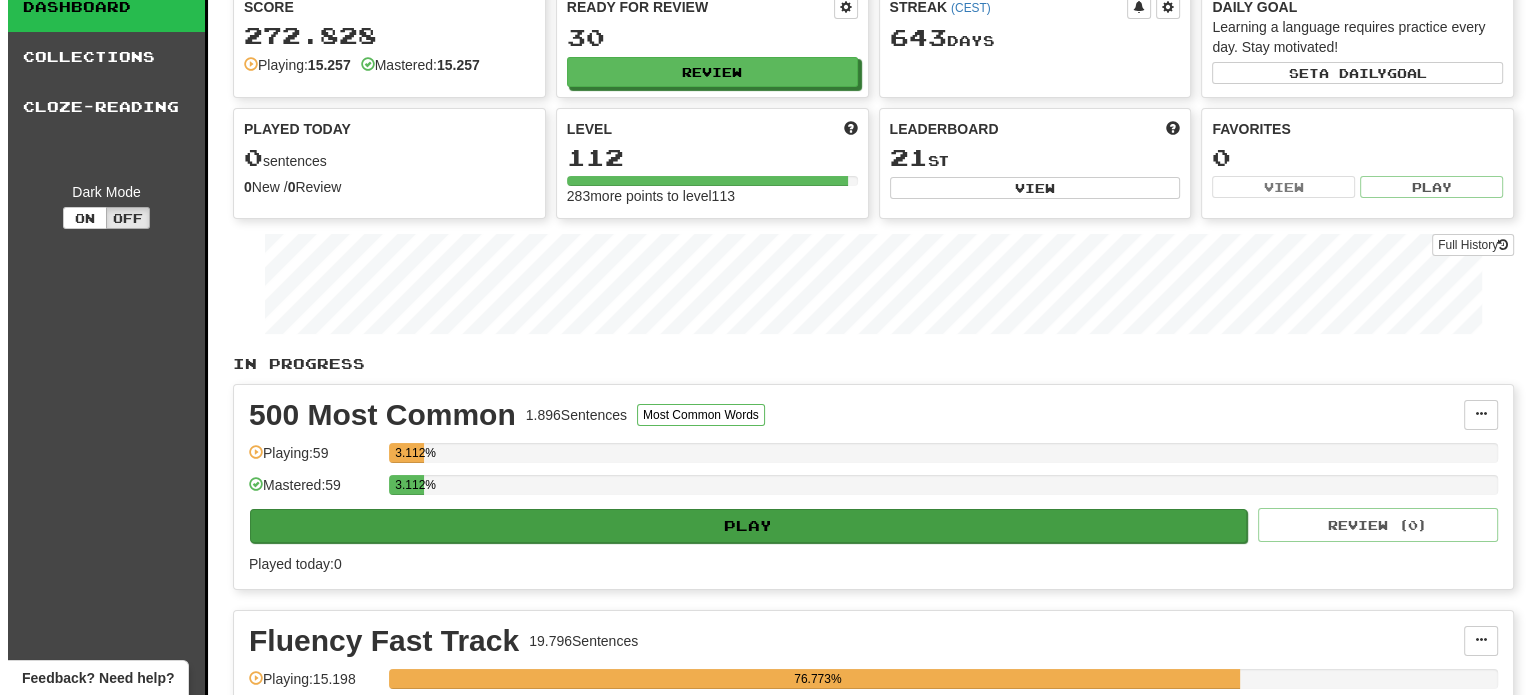 scroll, scrollTop: 200, scrollLeft: 0, axis: vertical 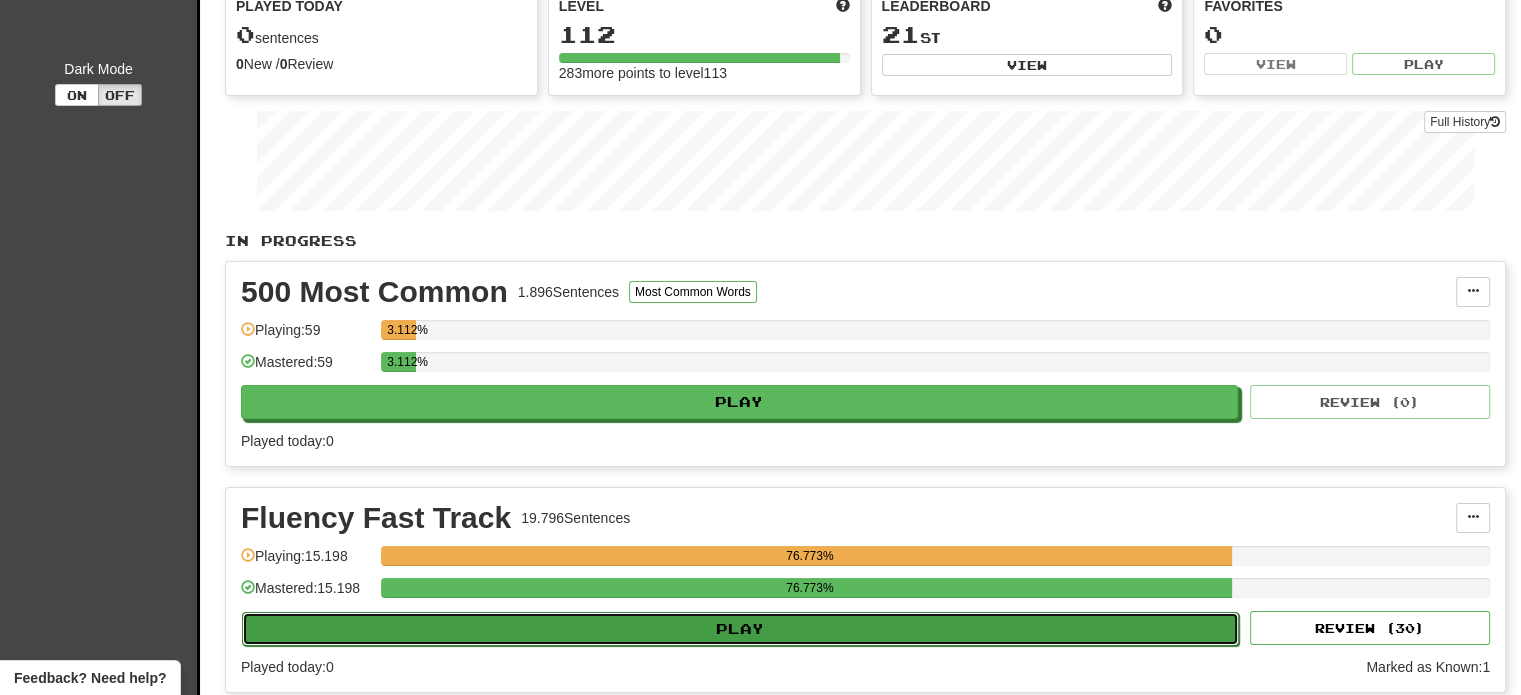click on "Play" at bounding box center (740, 629) 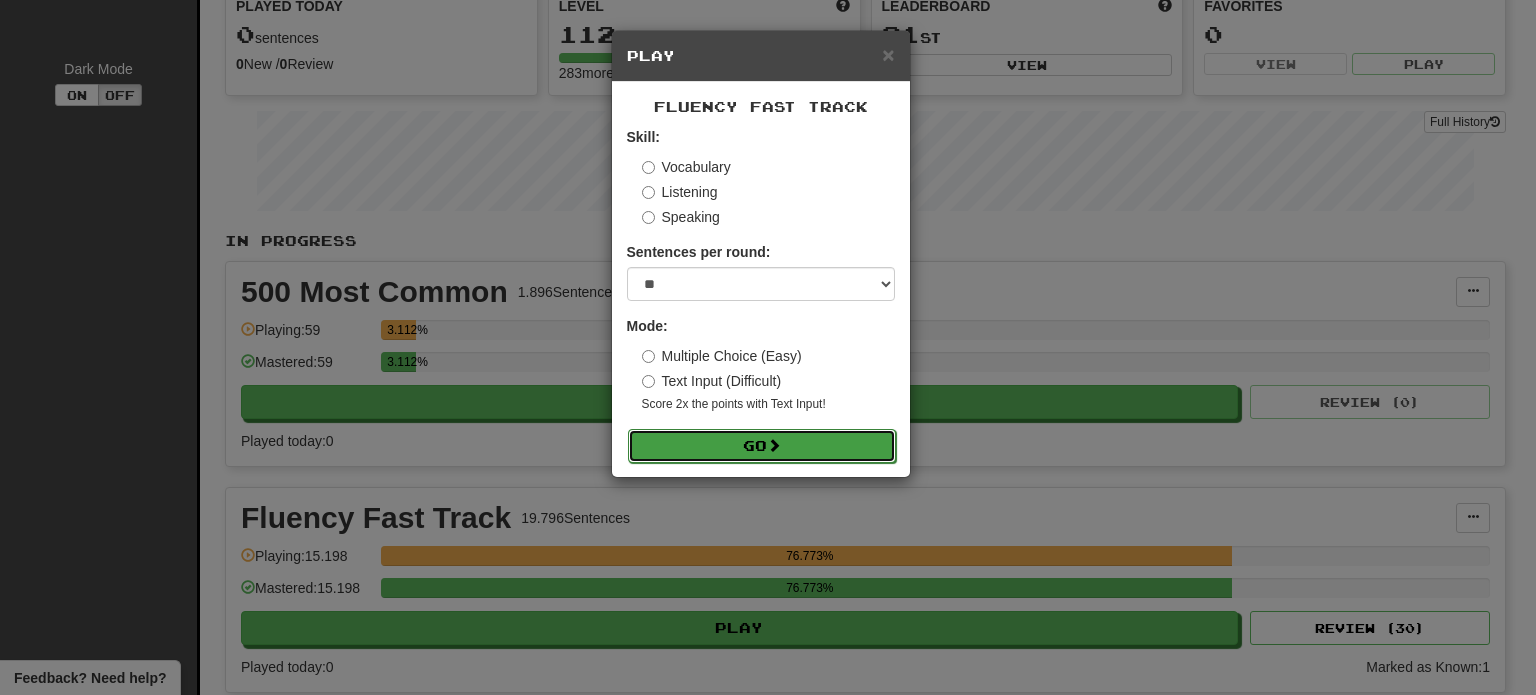click on "Go" at bounding box center [762, 446] 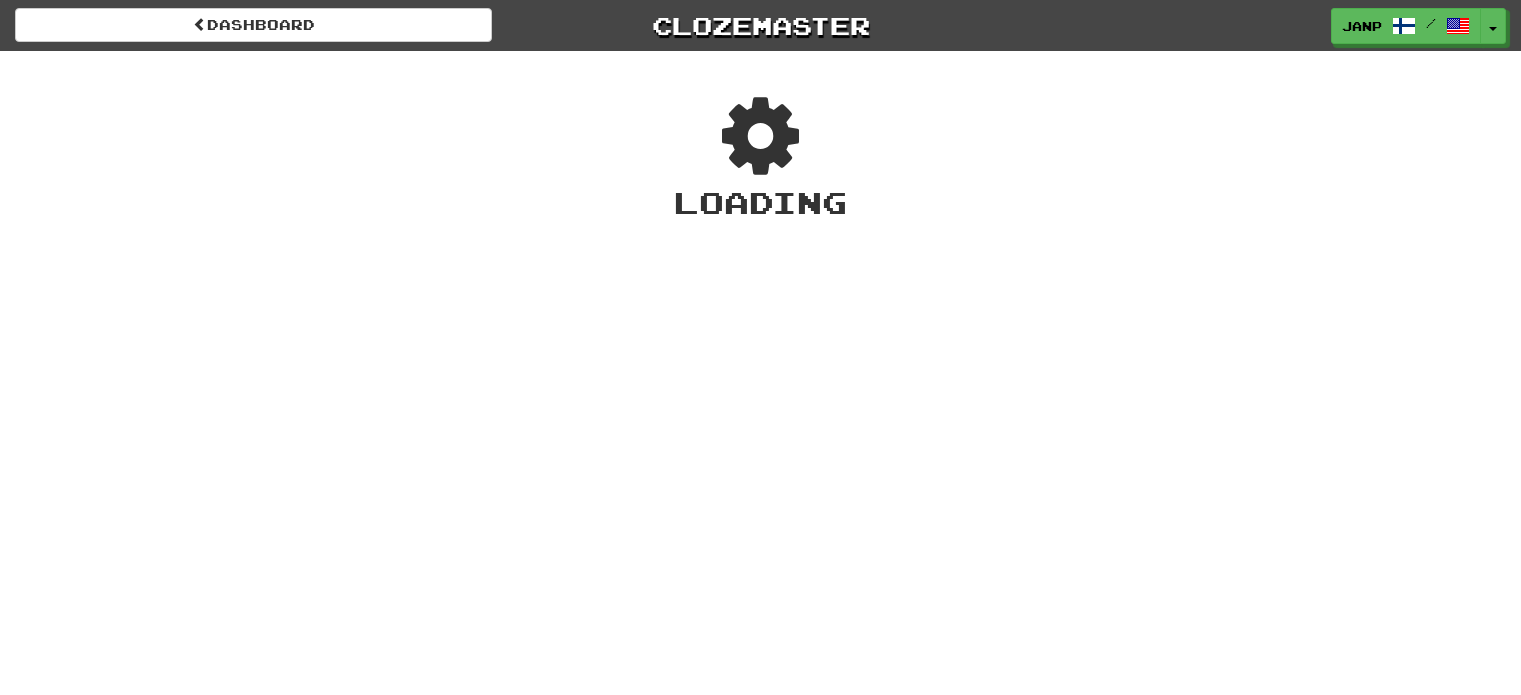 scroll, scrollTop: 0, scrollLeft: 0, axis: both 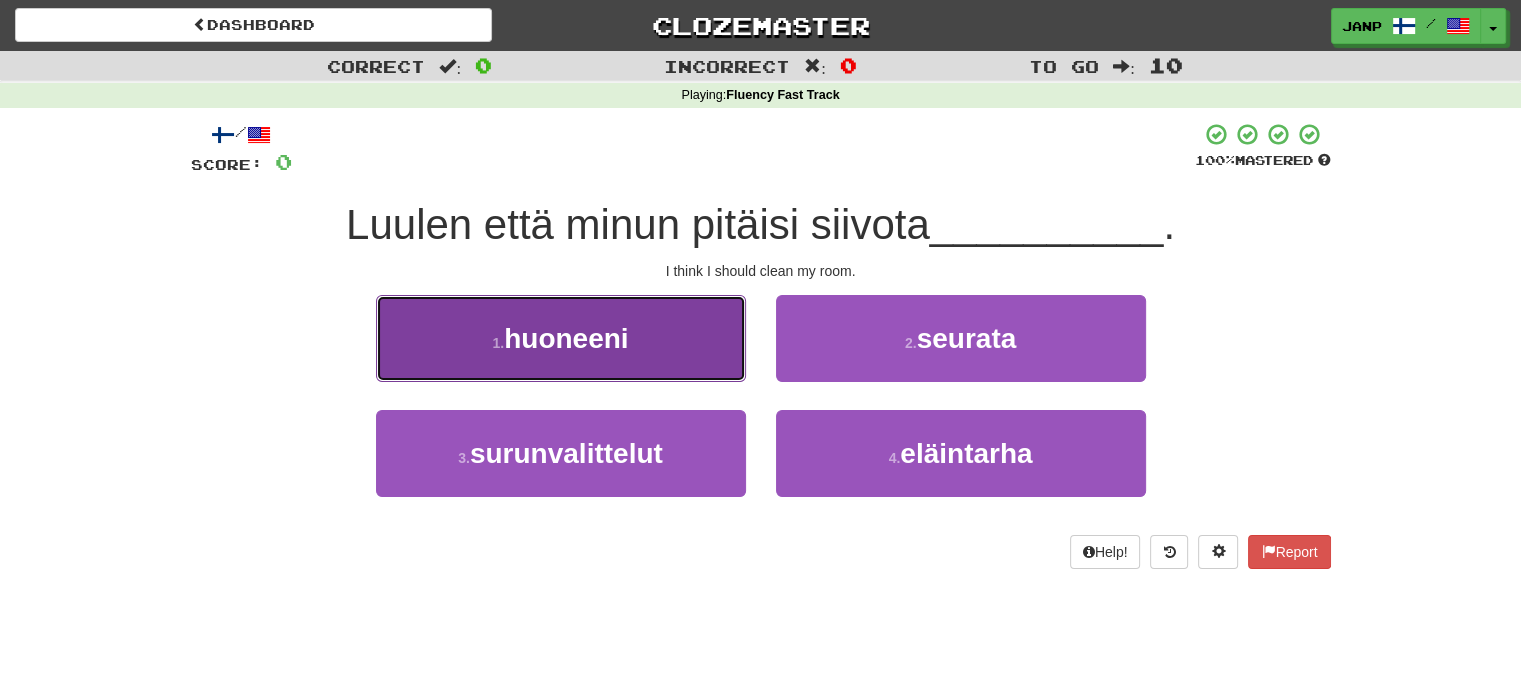 click on "1 .  huoneeni" at bounding box center [561, 338] 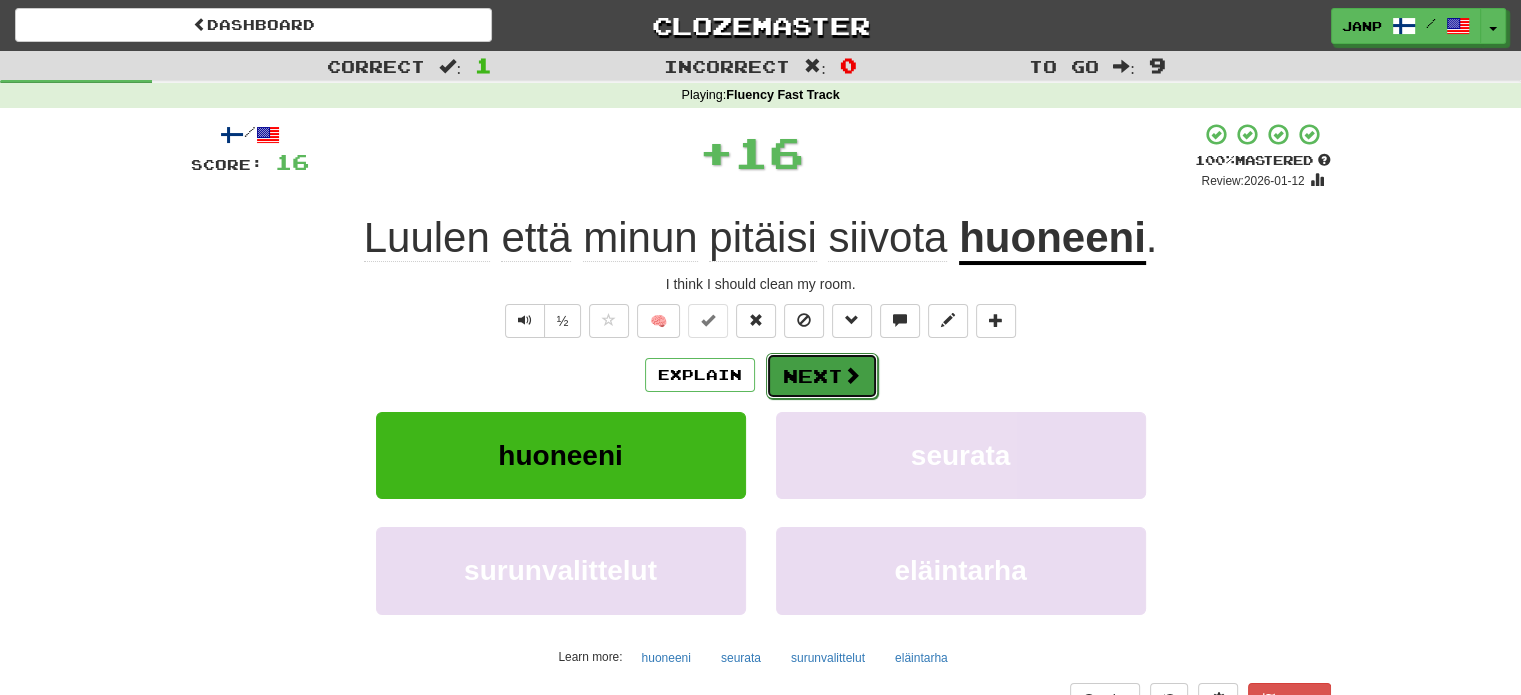click on "Next" at bounding box center [822, 376] 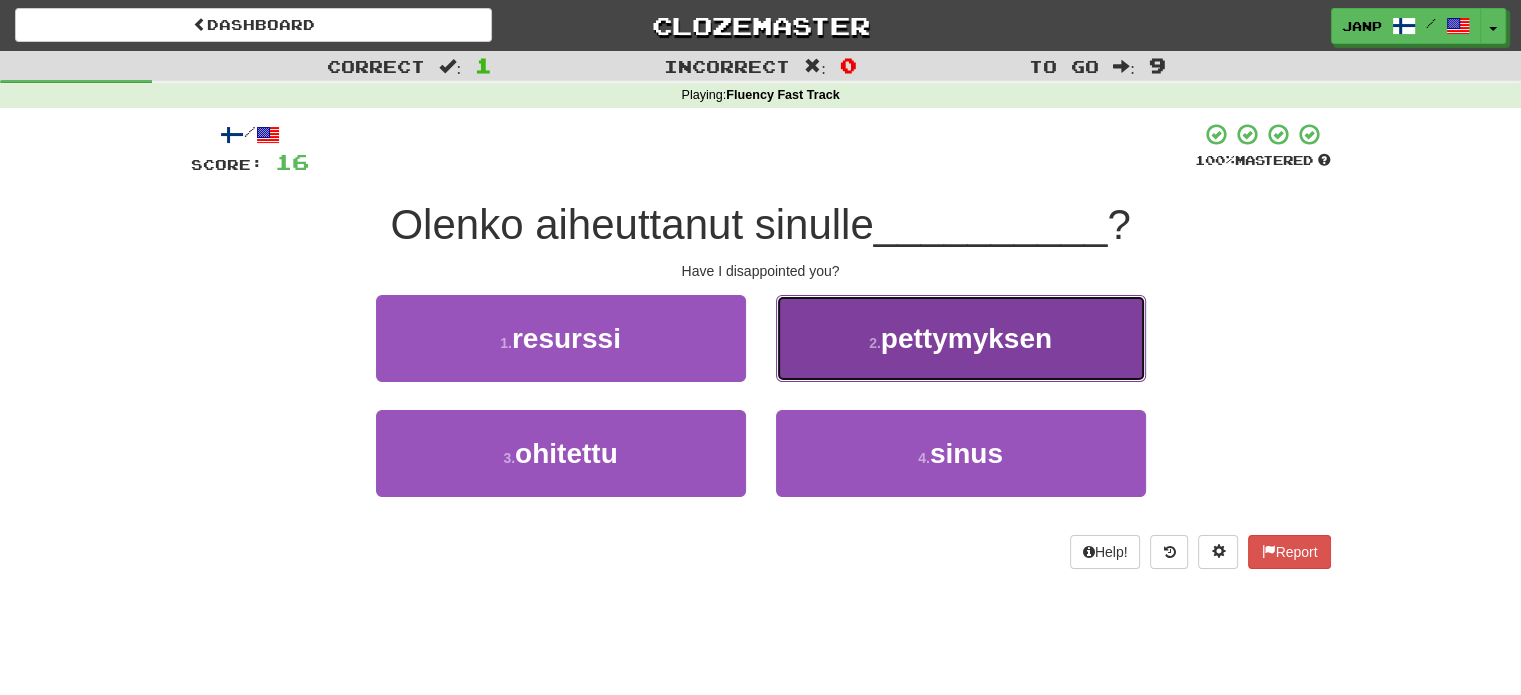 click on "2 . pettymyksen" at bounding box center (961, 338) 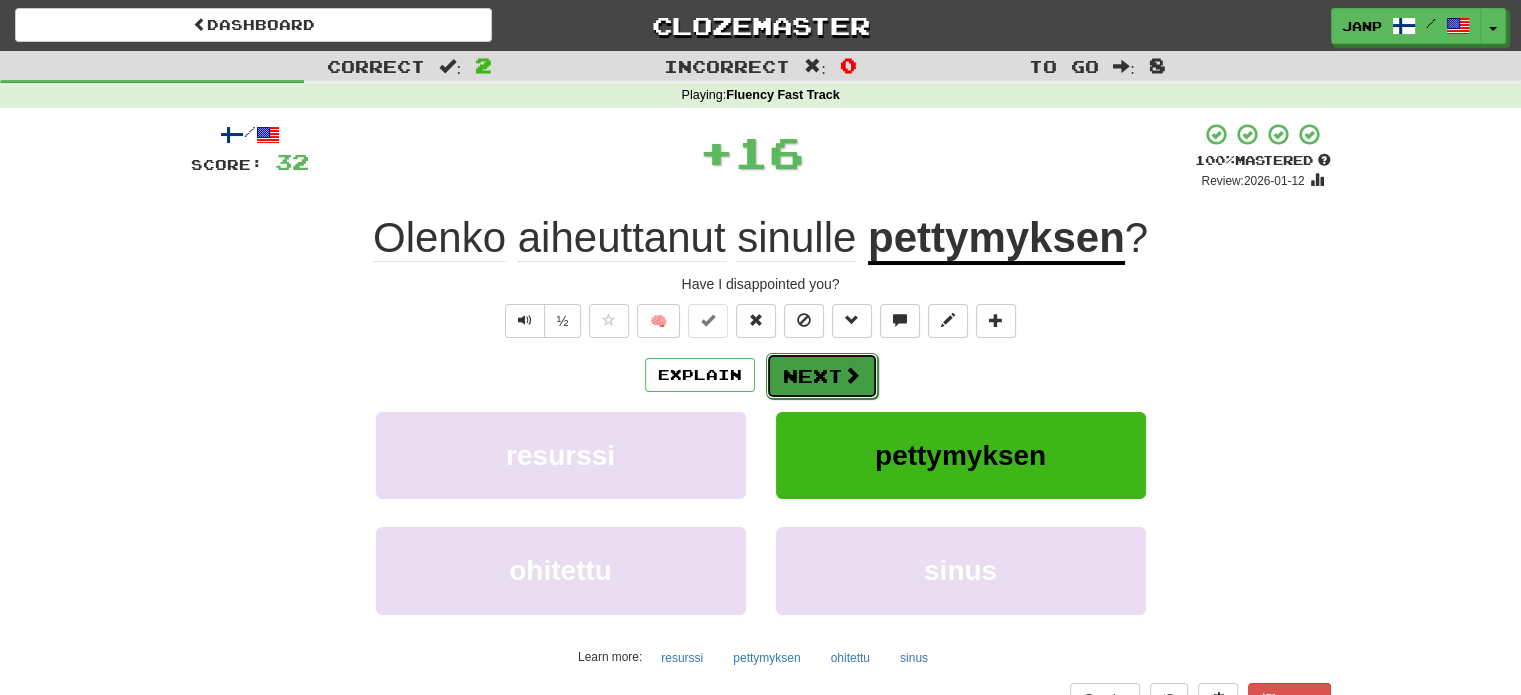 click on "Next" at bounding box center [822, 376] 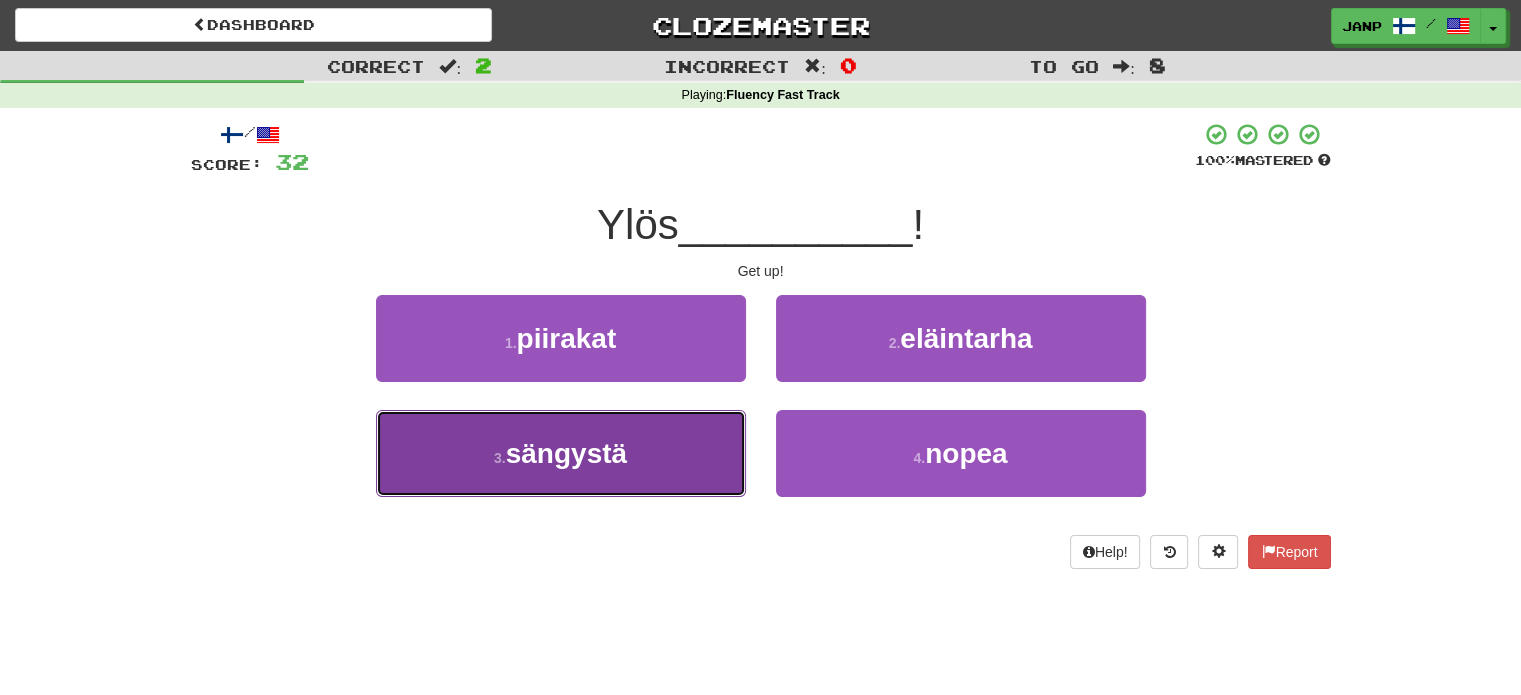 click on "3 .  sängystä" at bounding box center [561, 453] 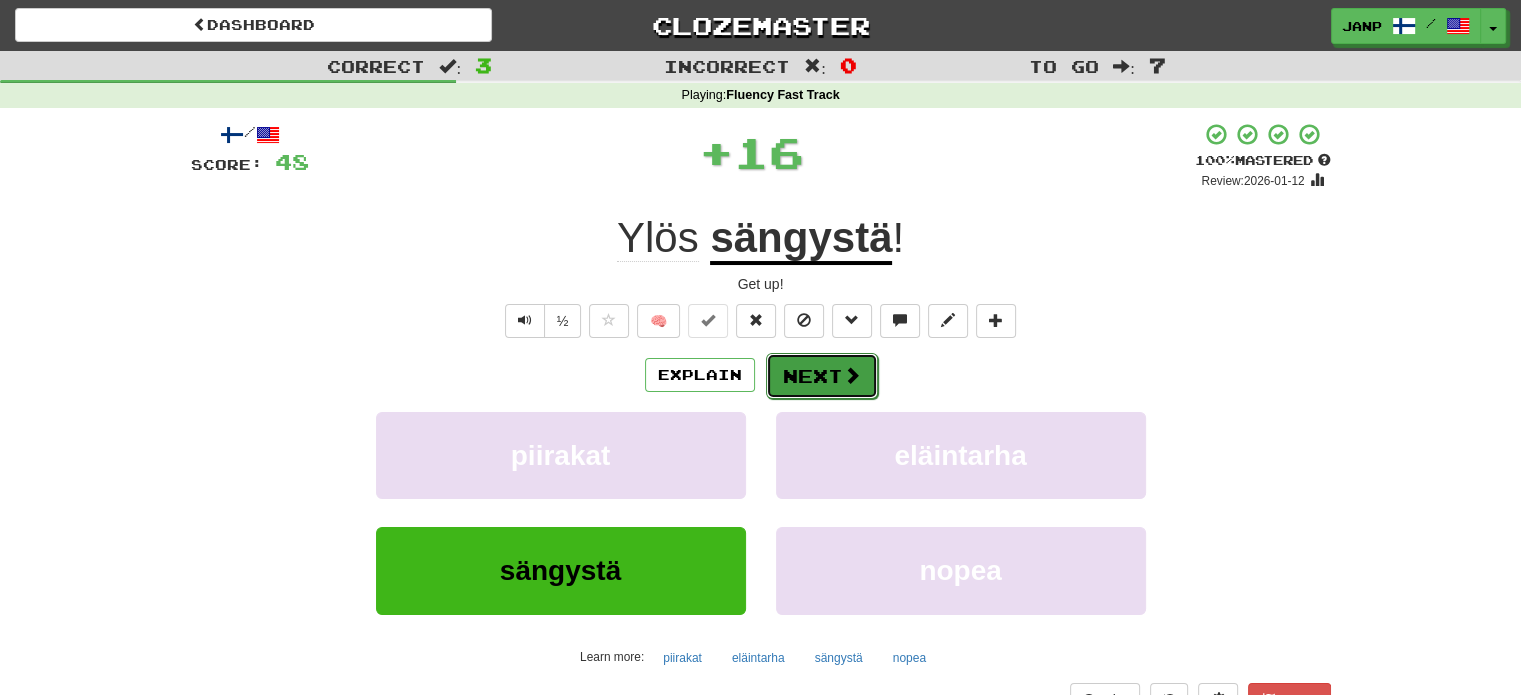 click on "Next" at bounding box center (822, 376) 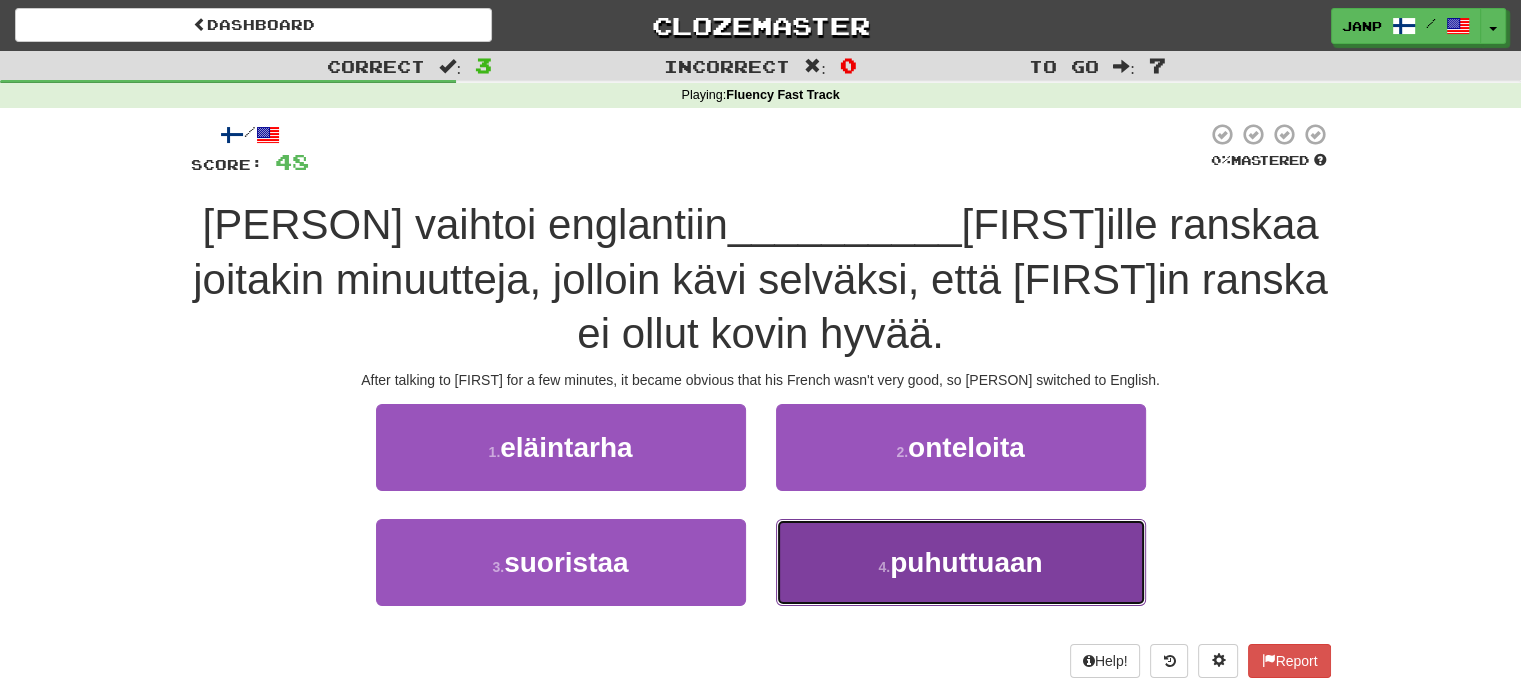 click on "4 .  puhuttuaan" at bounding box center [961, 562] 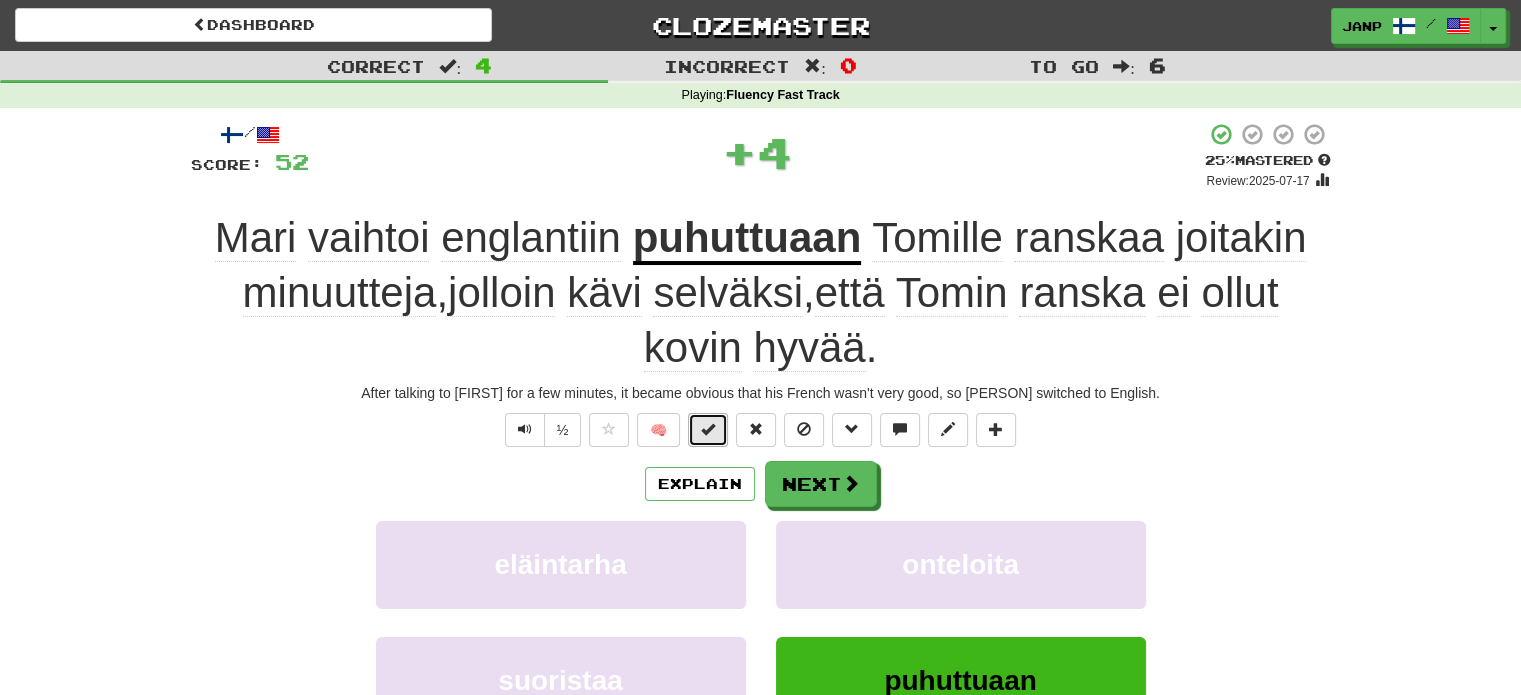 click at bounding box center (708, 430) 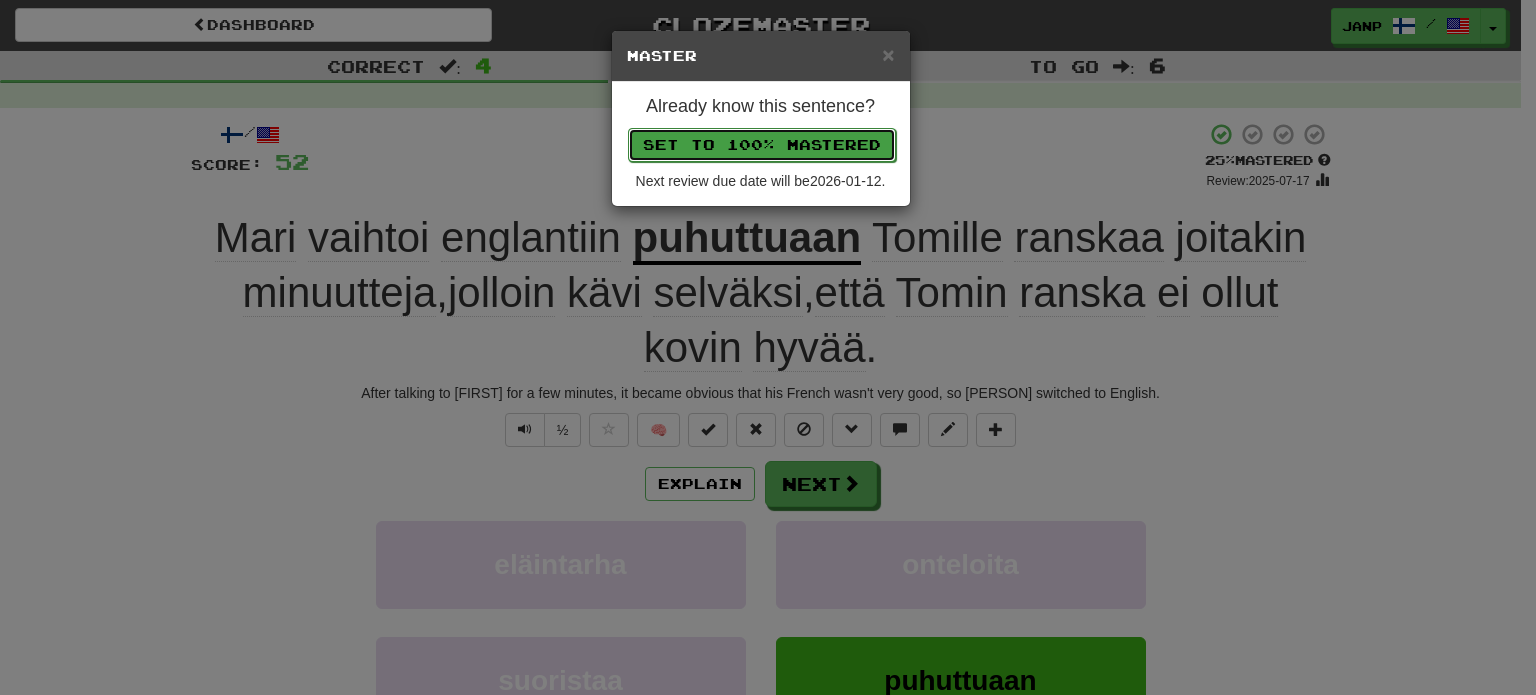 click on "Set to 100% Mastered" at bounding box center [762, 145] 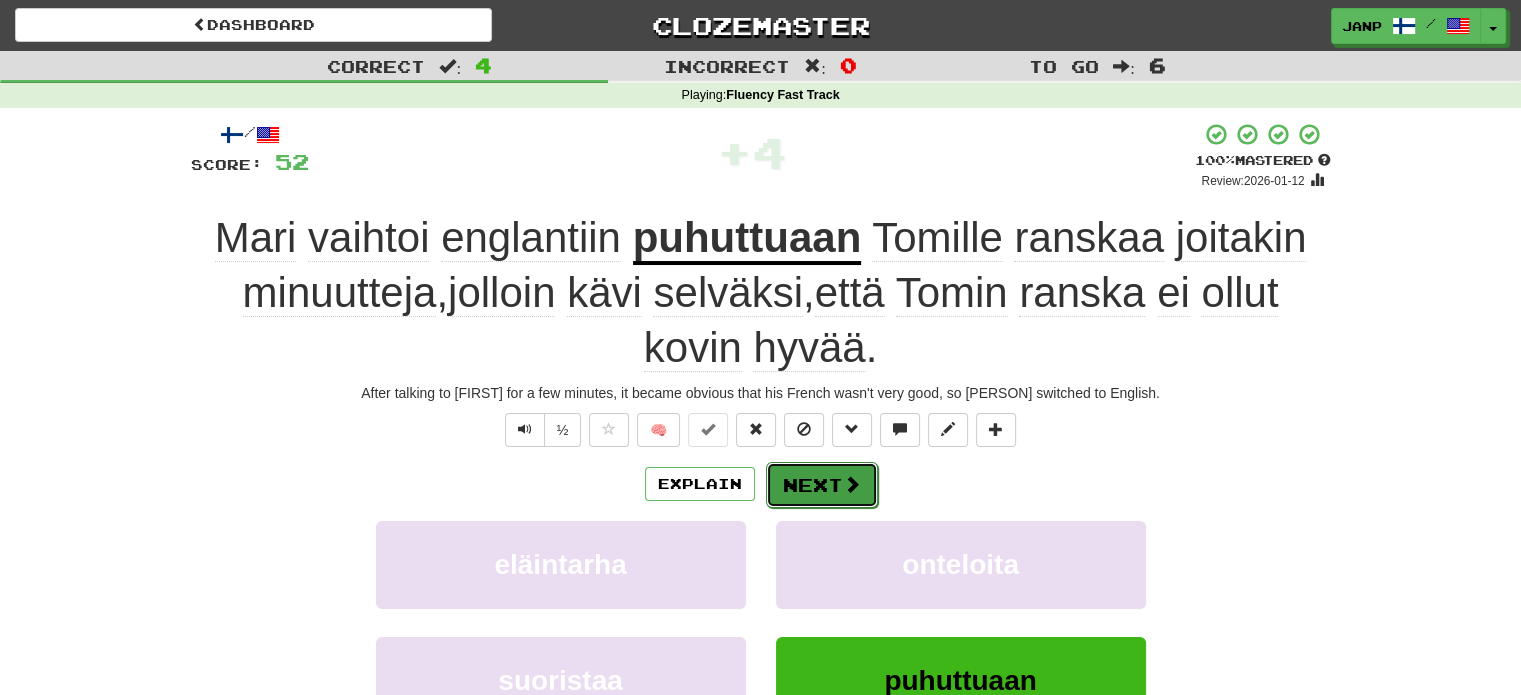 click on "Next" at bounding box center [822, 485] 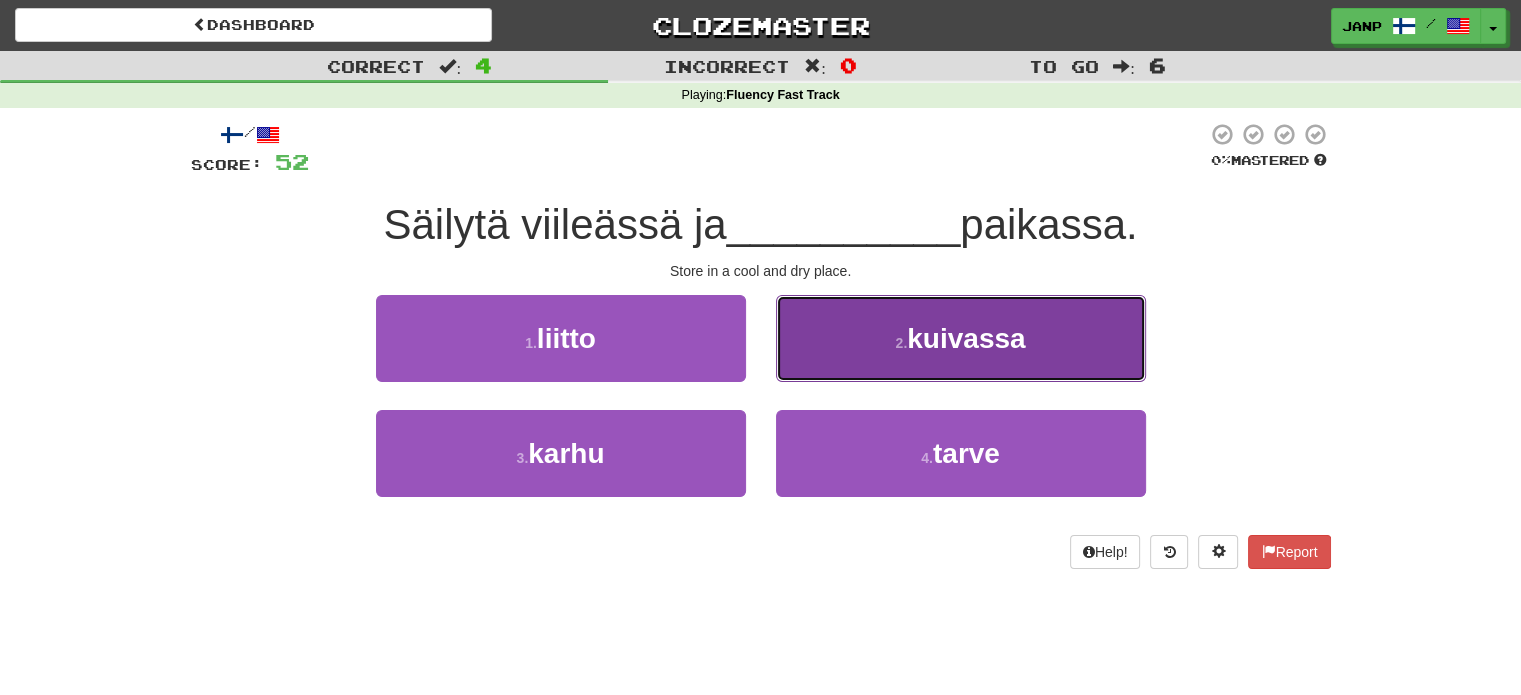 click on "2 .  kuivassa" at bounding box center (961, 338) 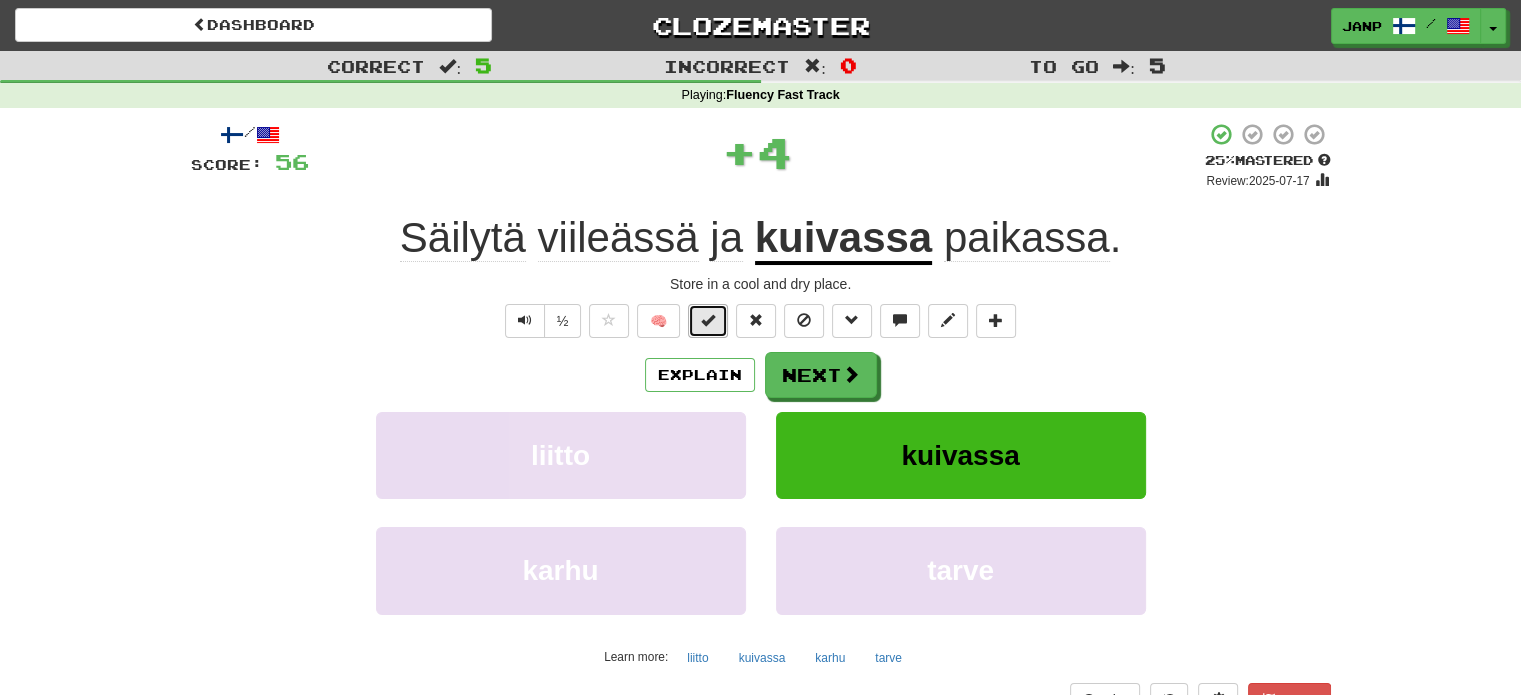 click at bounding box center (708, 321) 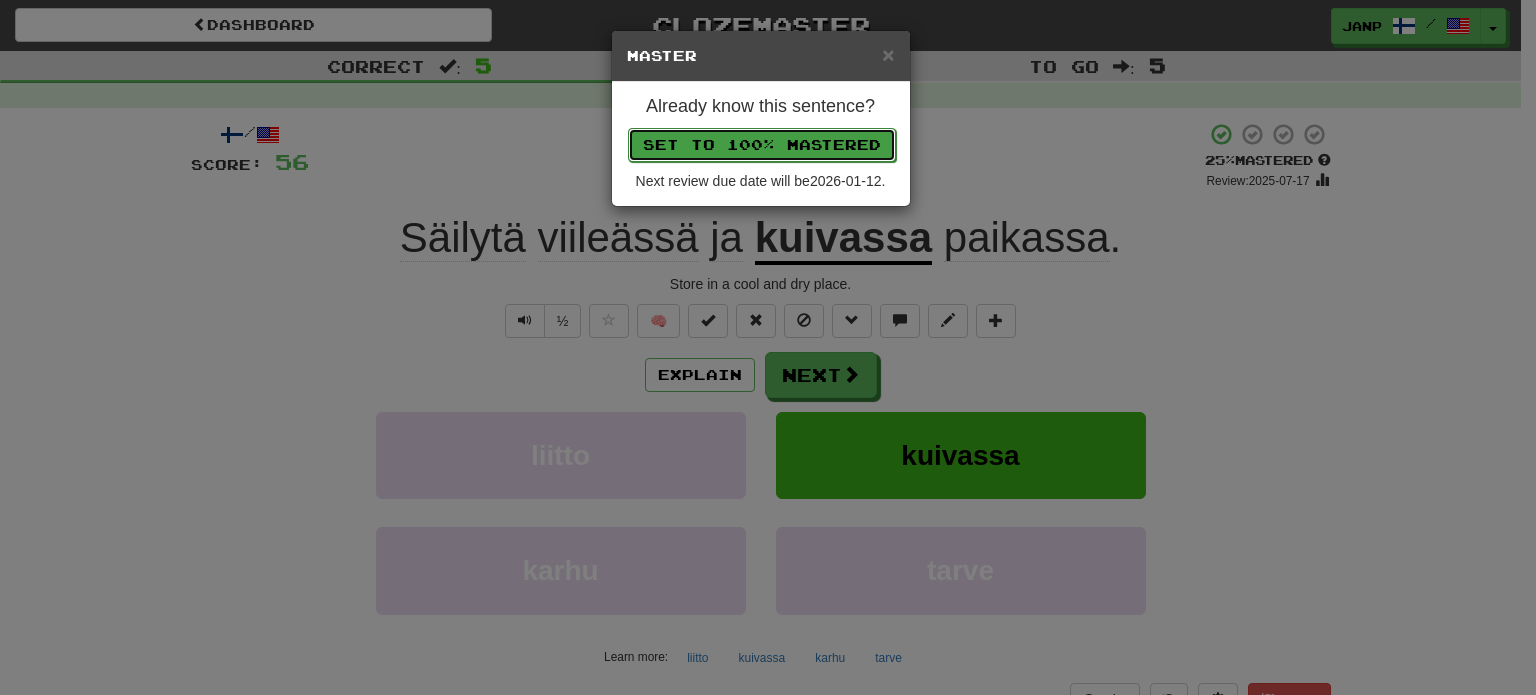 click on "Set to 100% Mastered" at bounding box center (762, 145) 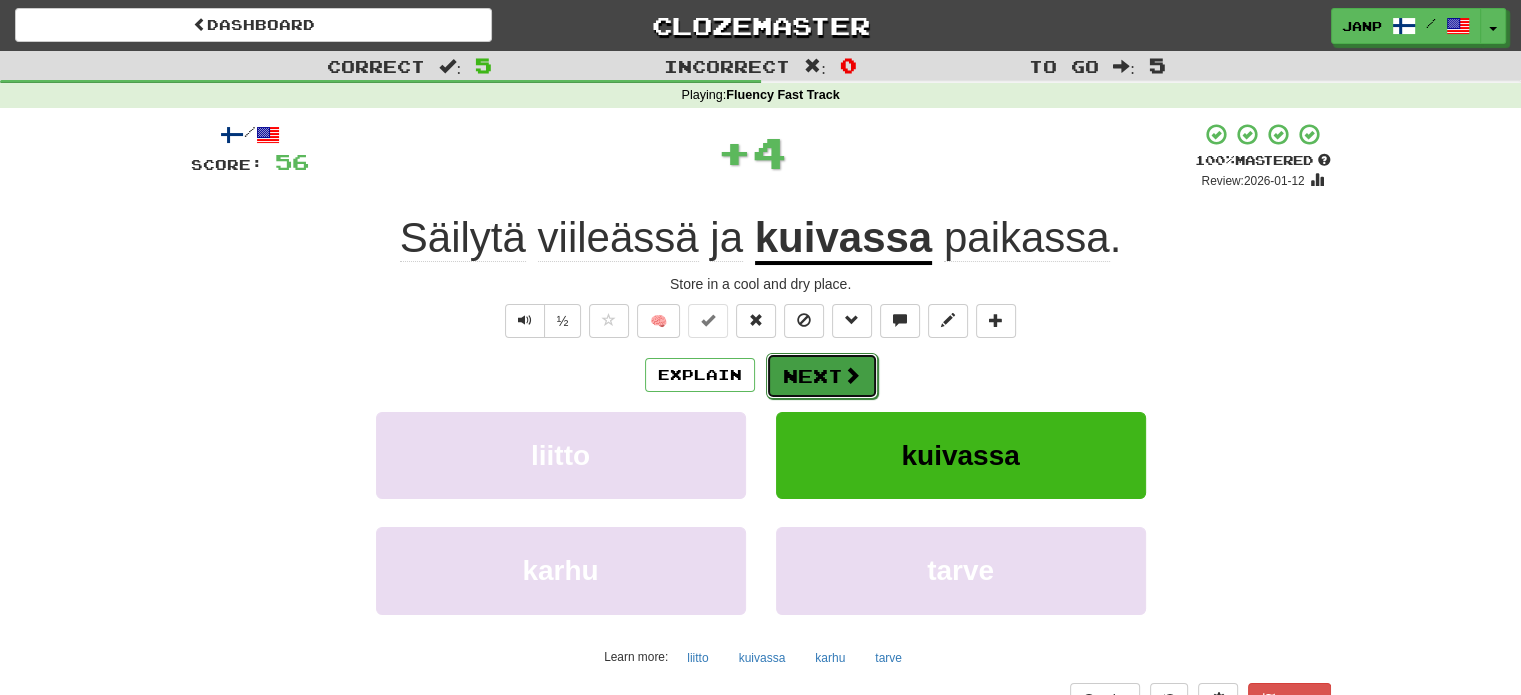 click on "Next" at bounding box center (822, 376) 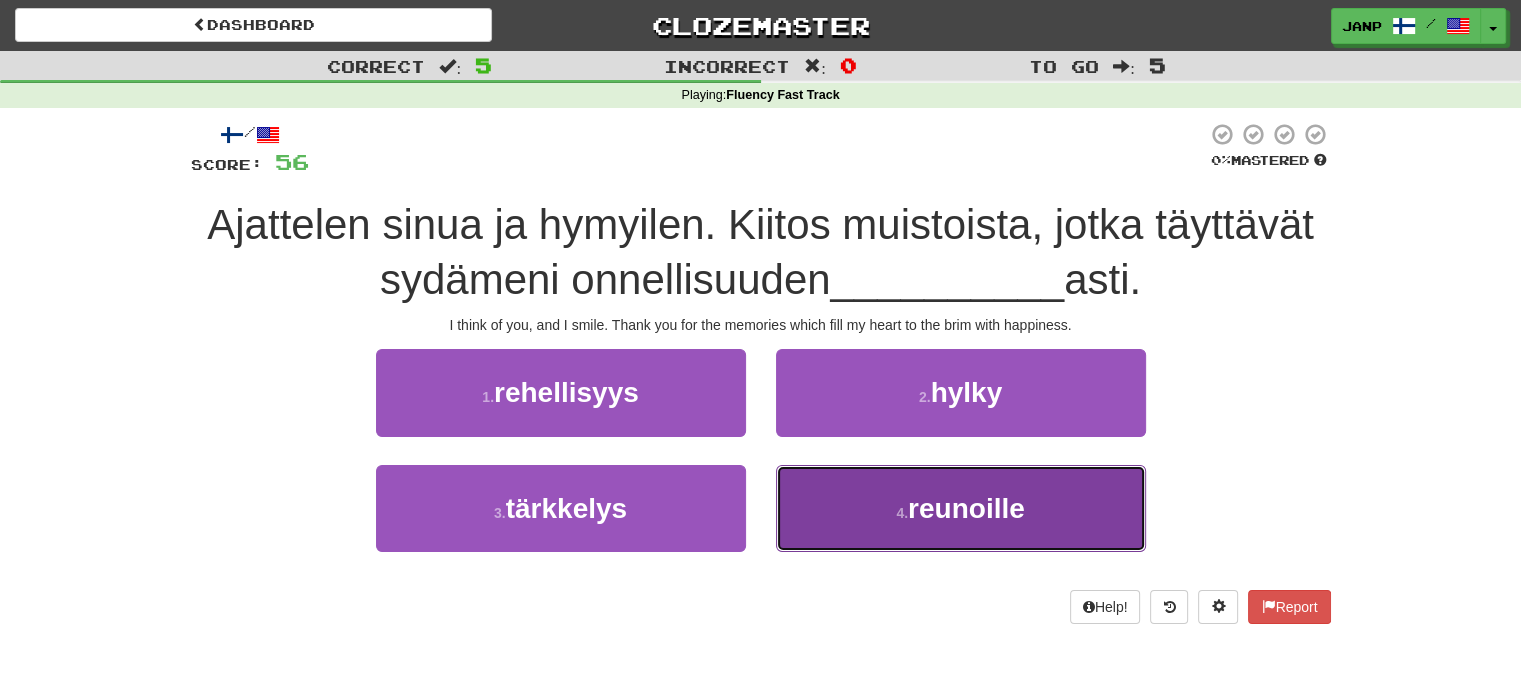 click on "4 .  reunoille" at bounding box center [961, 508] 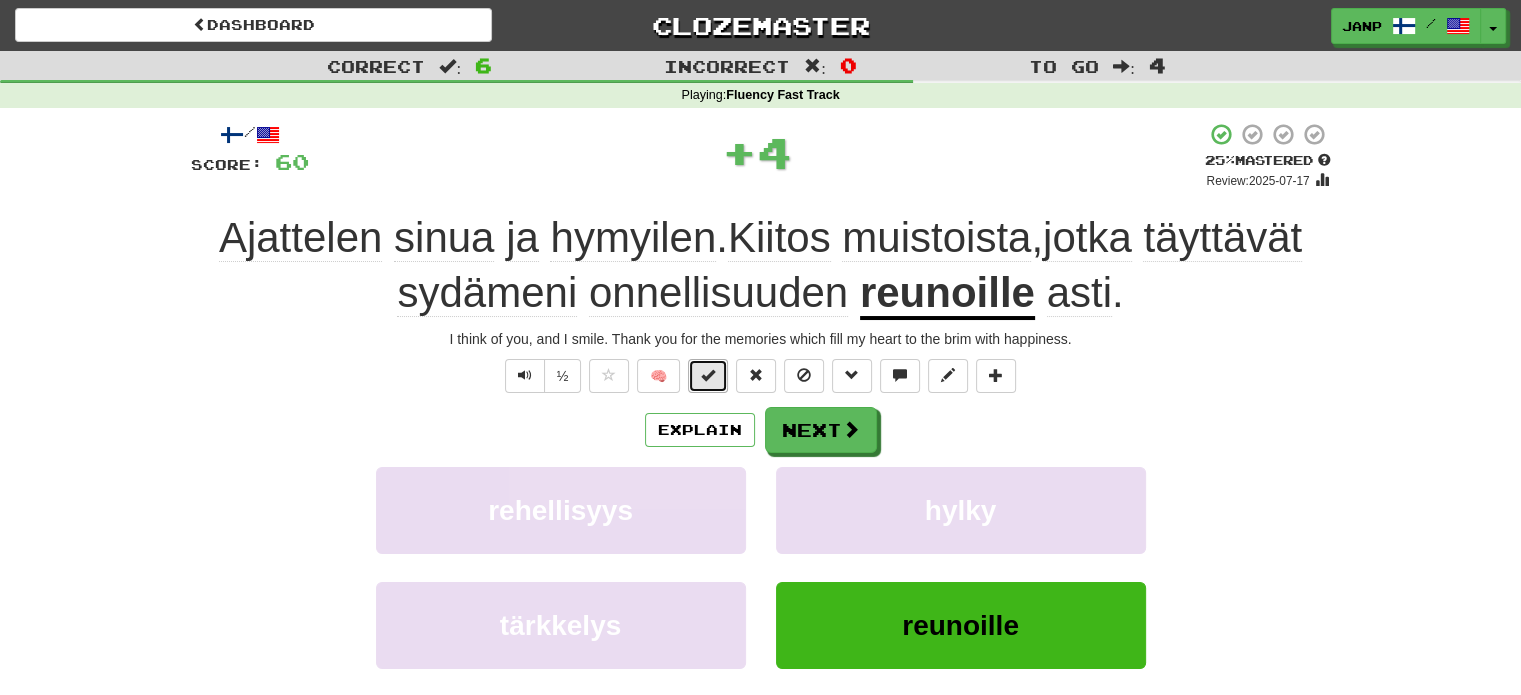 click at bounding box center [708, 375] 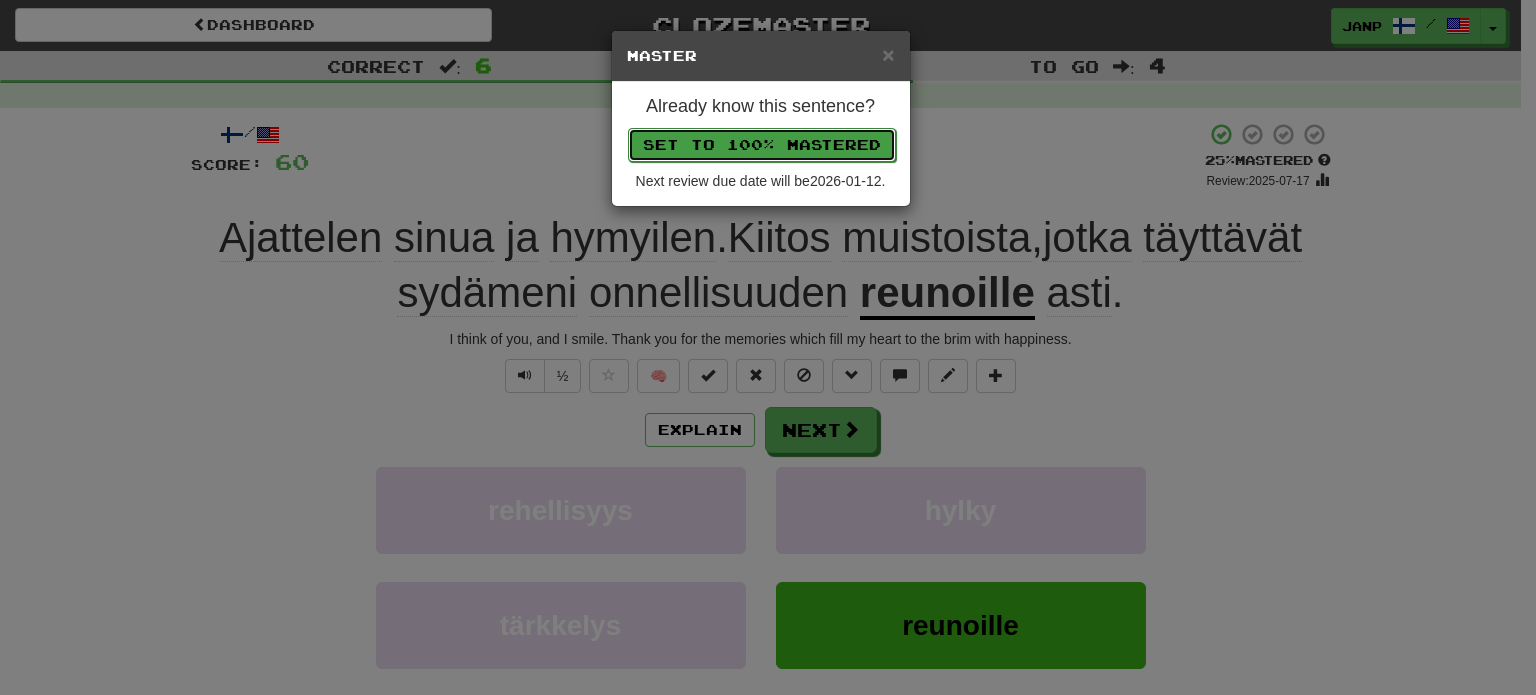 click on "Set to 100% Mastered" at bounding box center (762, 145) 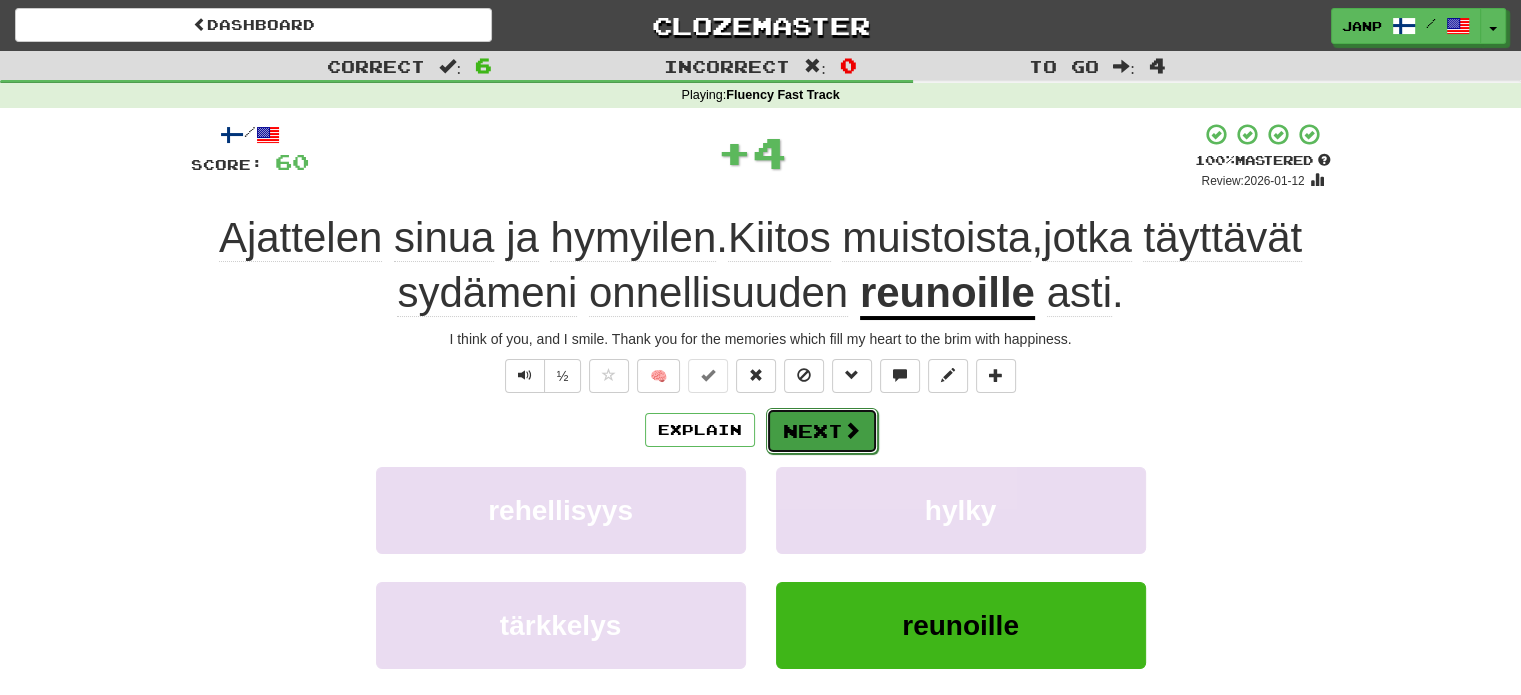 click at bounding box center [852, 430] 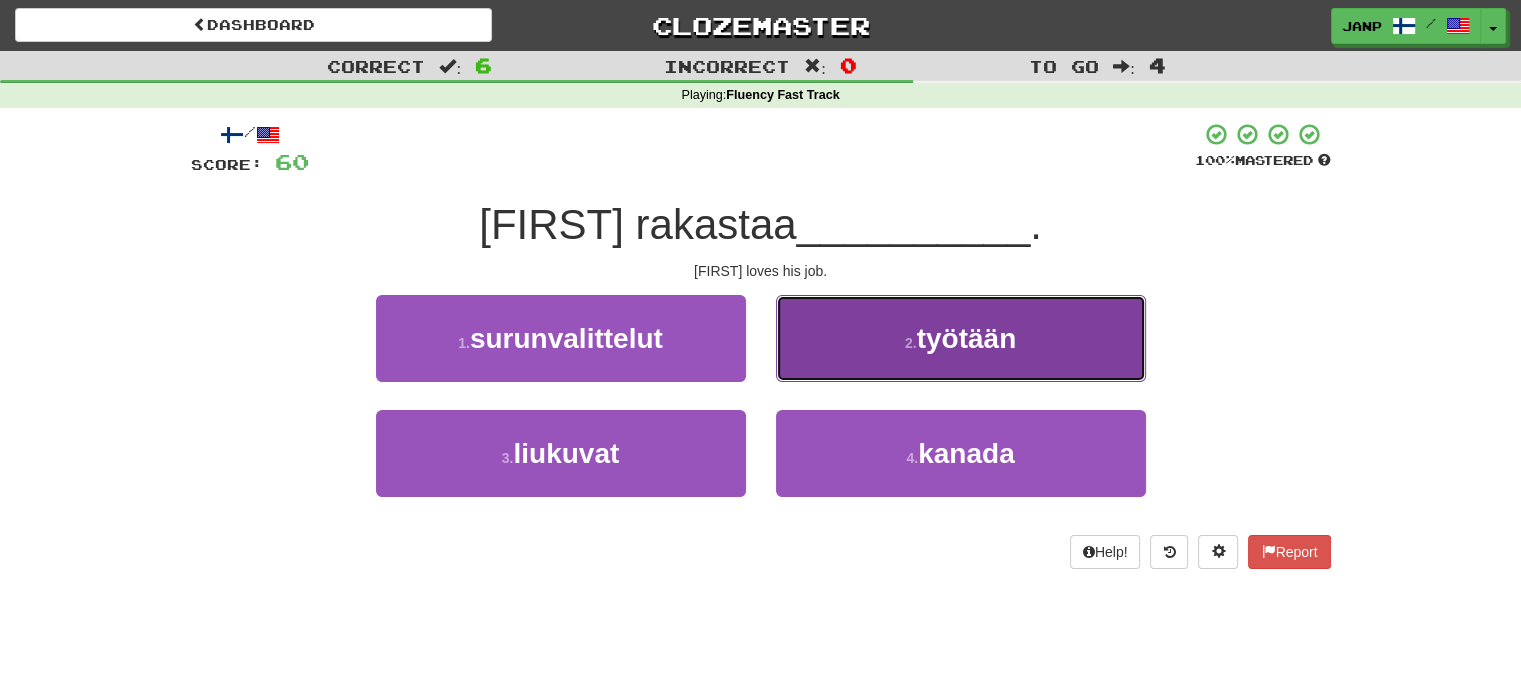click on "2 .  työtään" at bounding box center [961, 338] 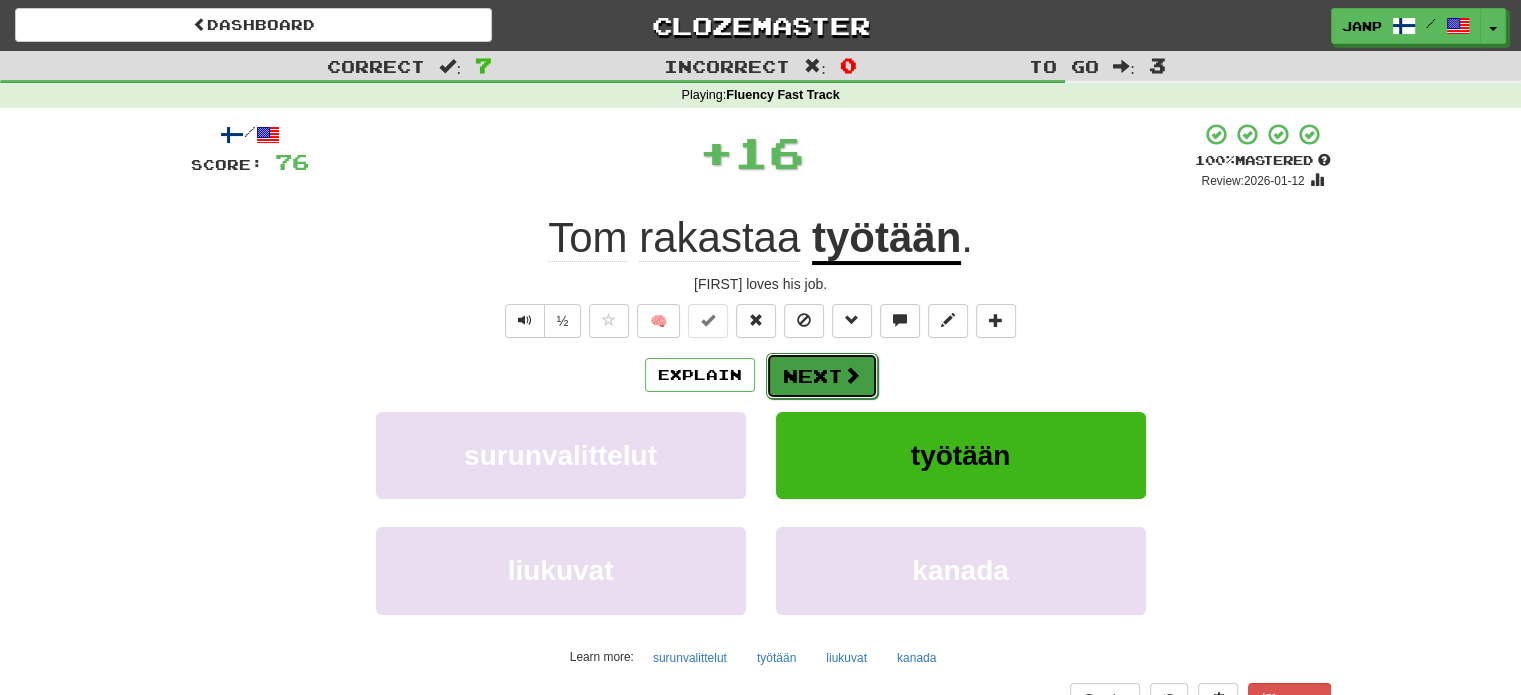 click on "Next" at bounding box center (822, 376) 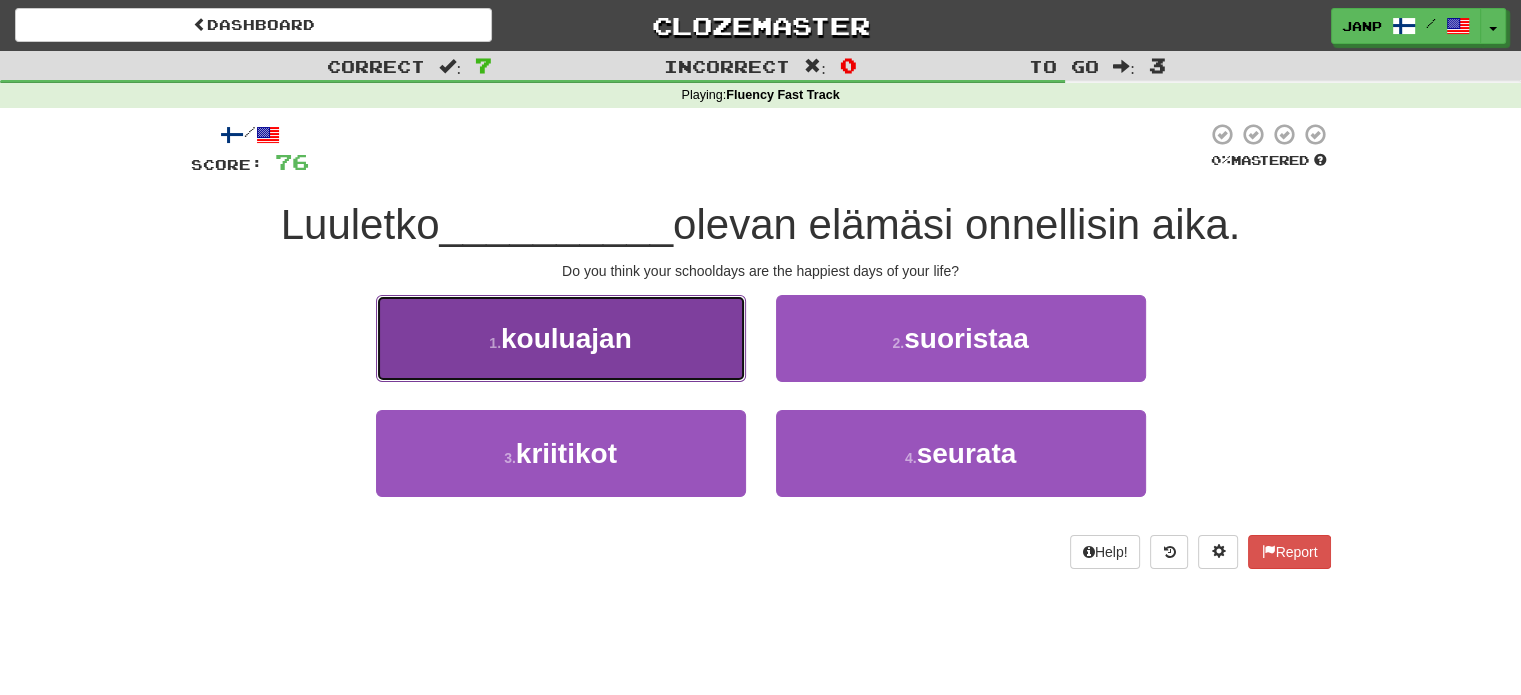 click on "1 .  kouluajan" at bounding box center (561, 338) 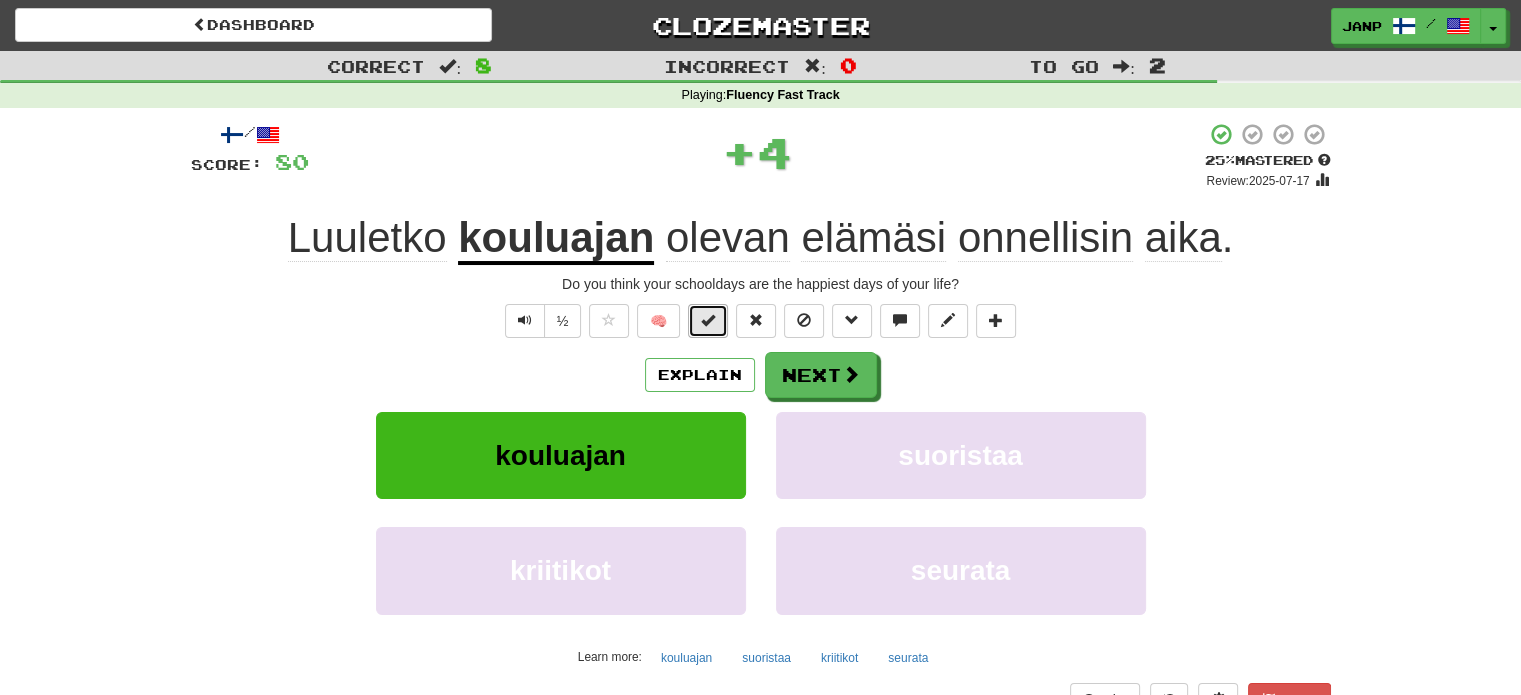 click at bounding box center (708, 320) 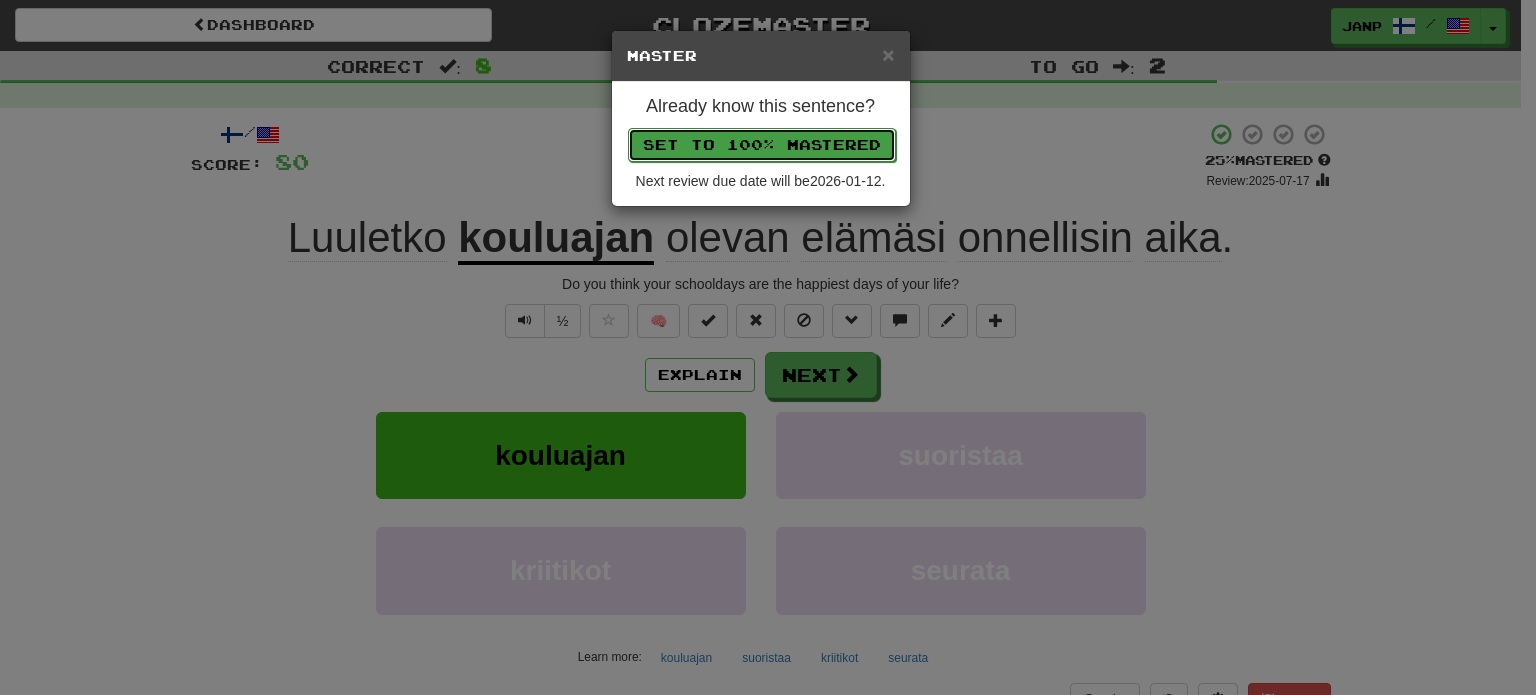 click on "Set to 100% Mastered" at bounding box center [762, 145] 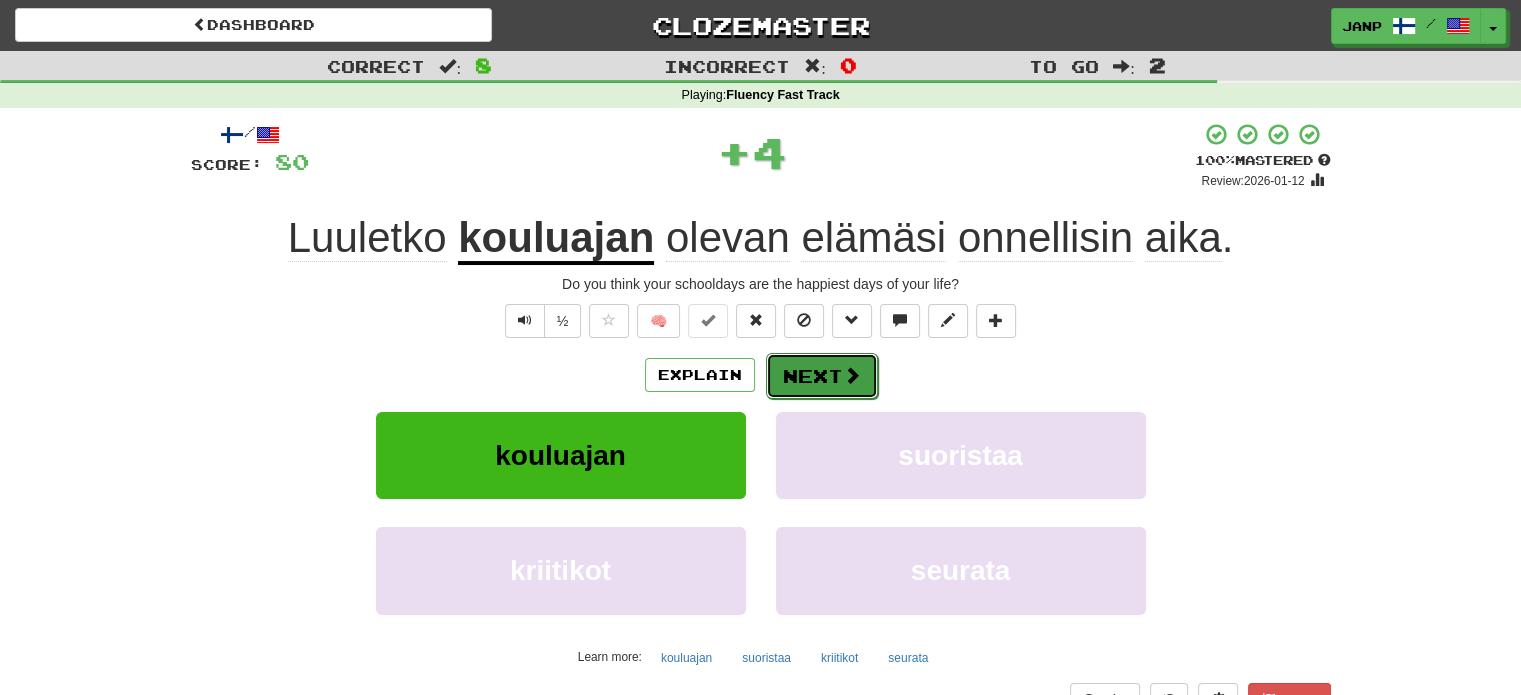 click at bounding box center [852, 375] 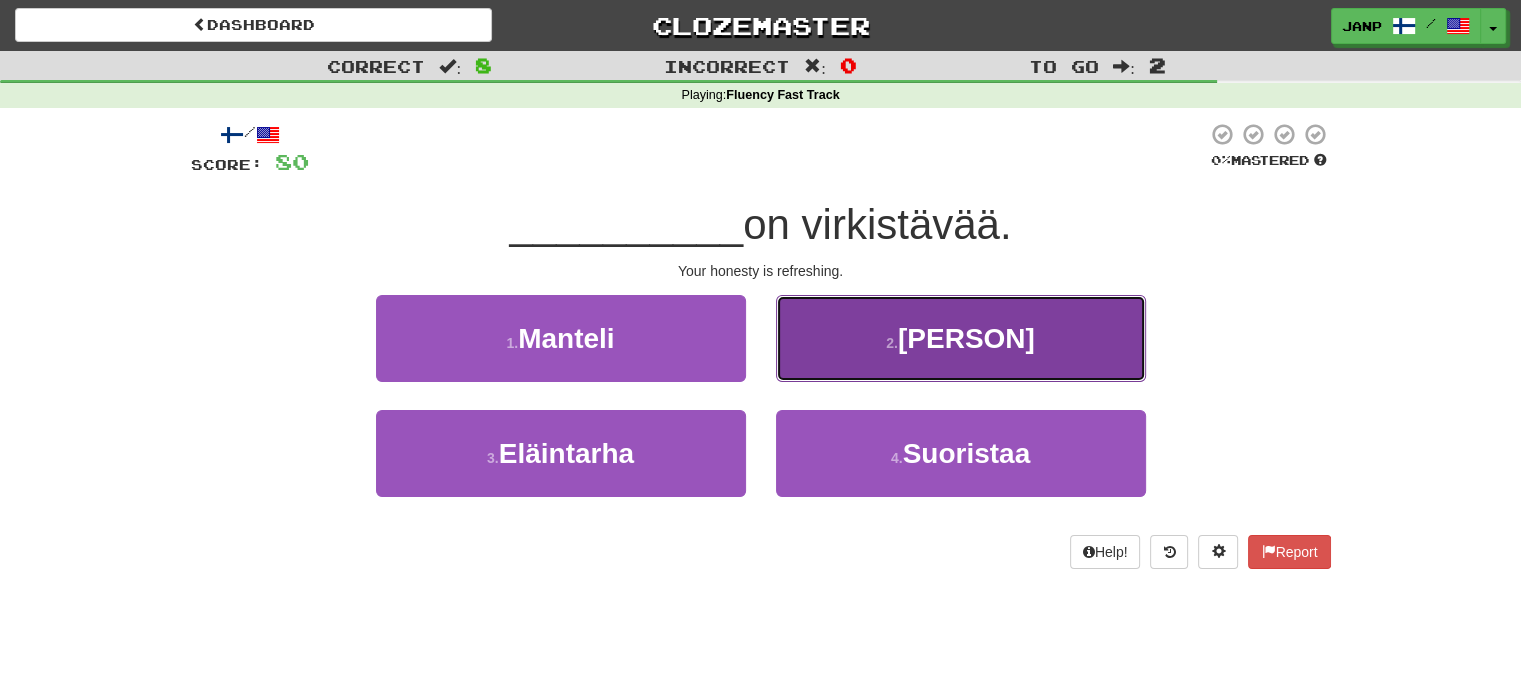 click on "2 . [PERSON]" at bounding box center [961, 338] 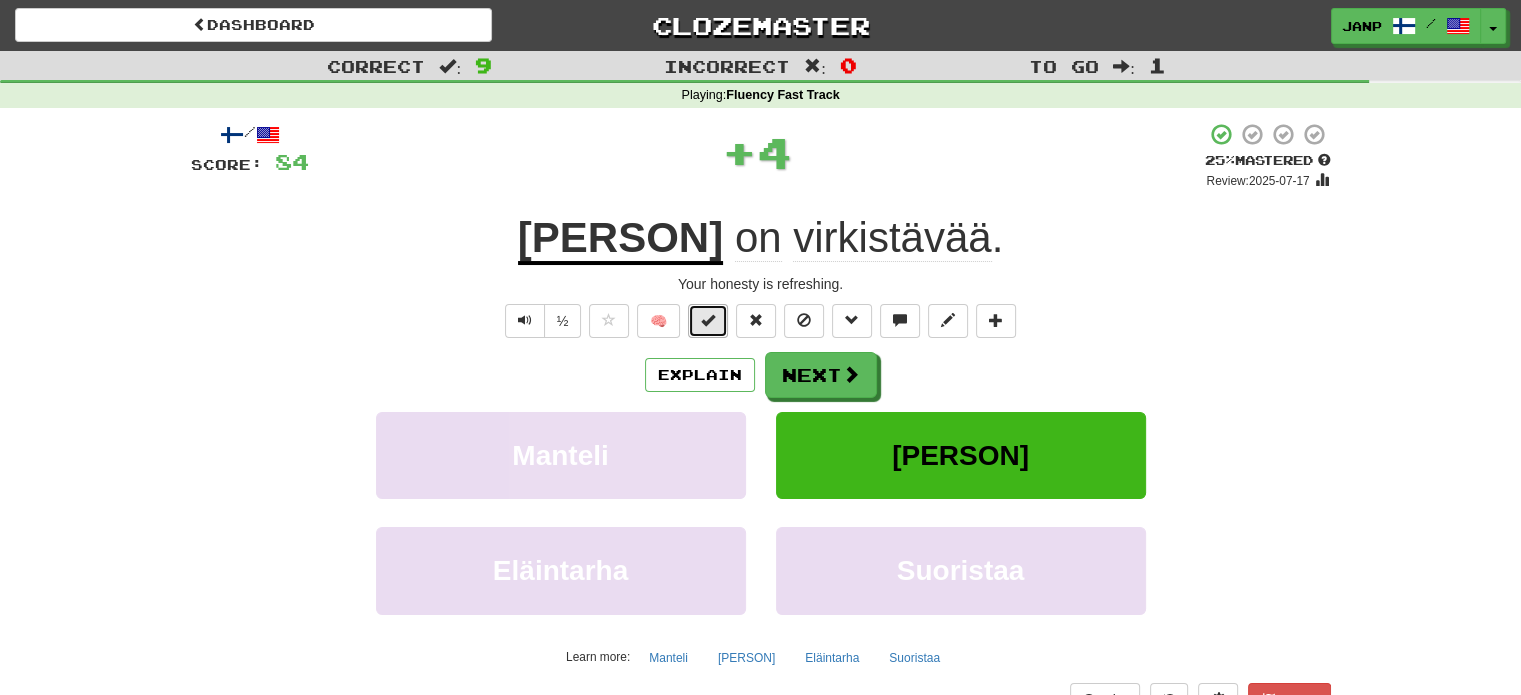 click at bounding box center [708, 321] 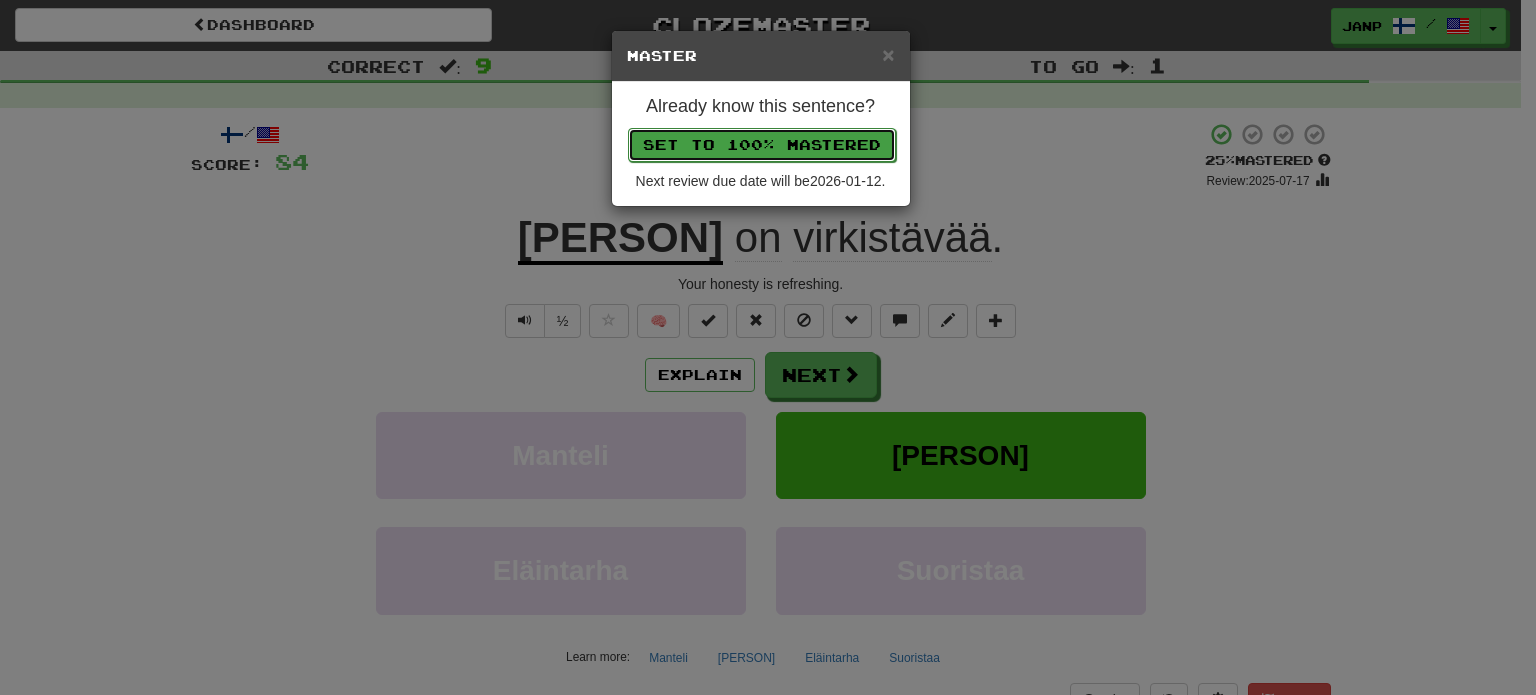 click on "Set to 100% Mastered" at bounding box center (762, 145) 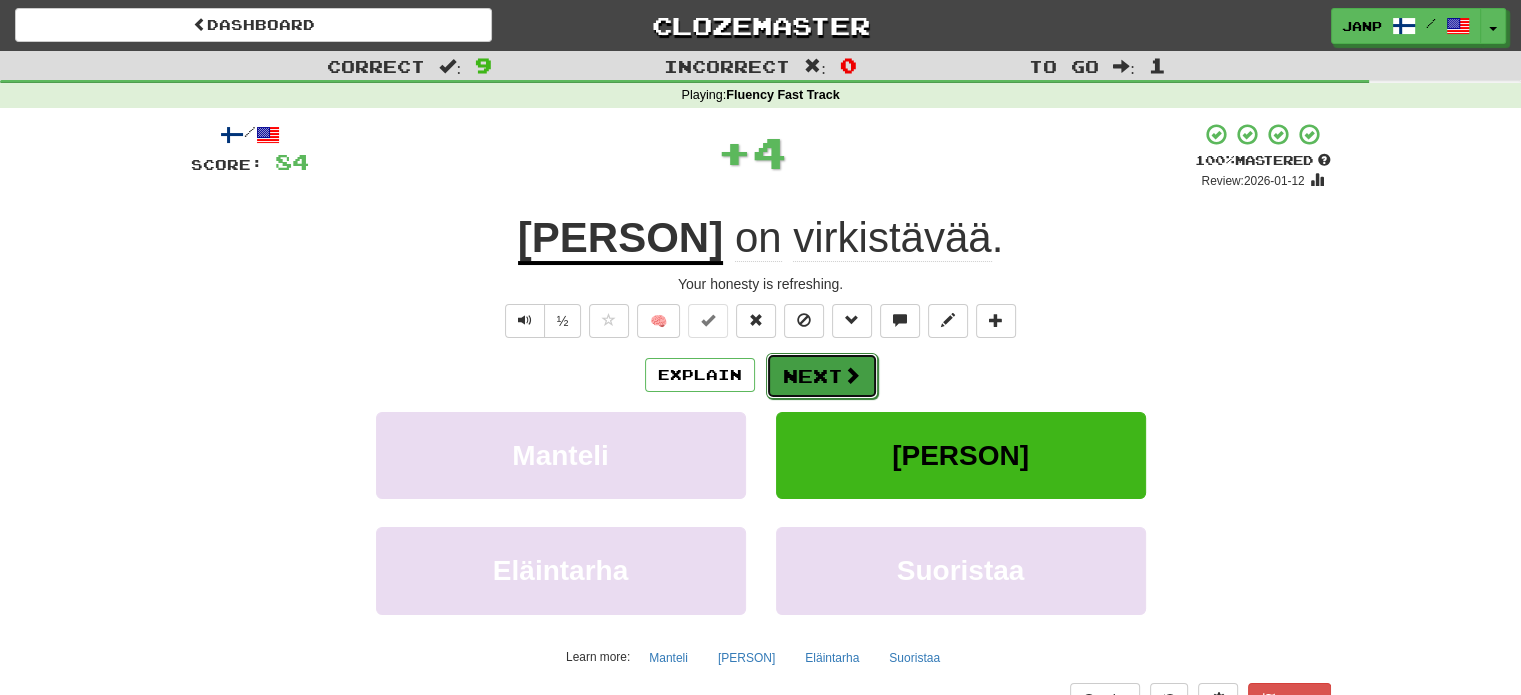 click on "Next" at bounding box center [822, 376] 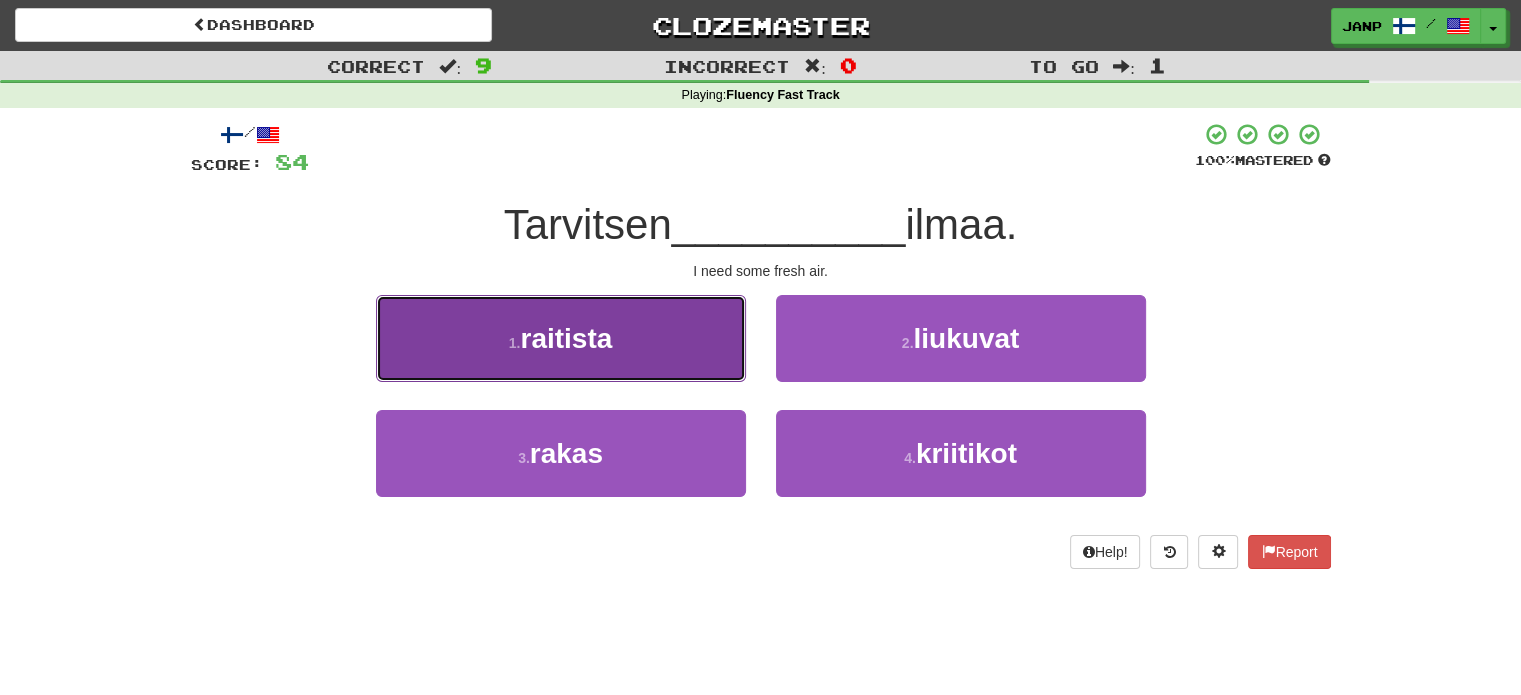 click on "1 .  raitista" at bounding box center [561, 338] 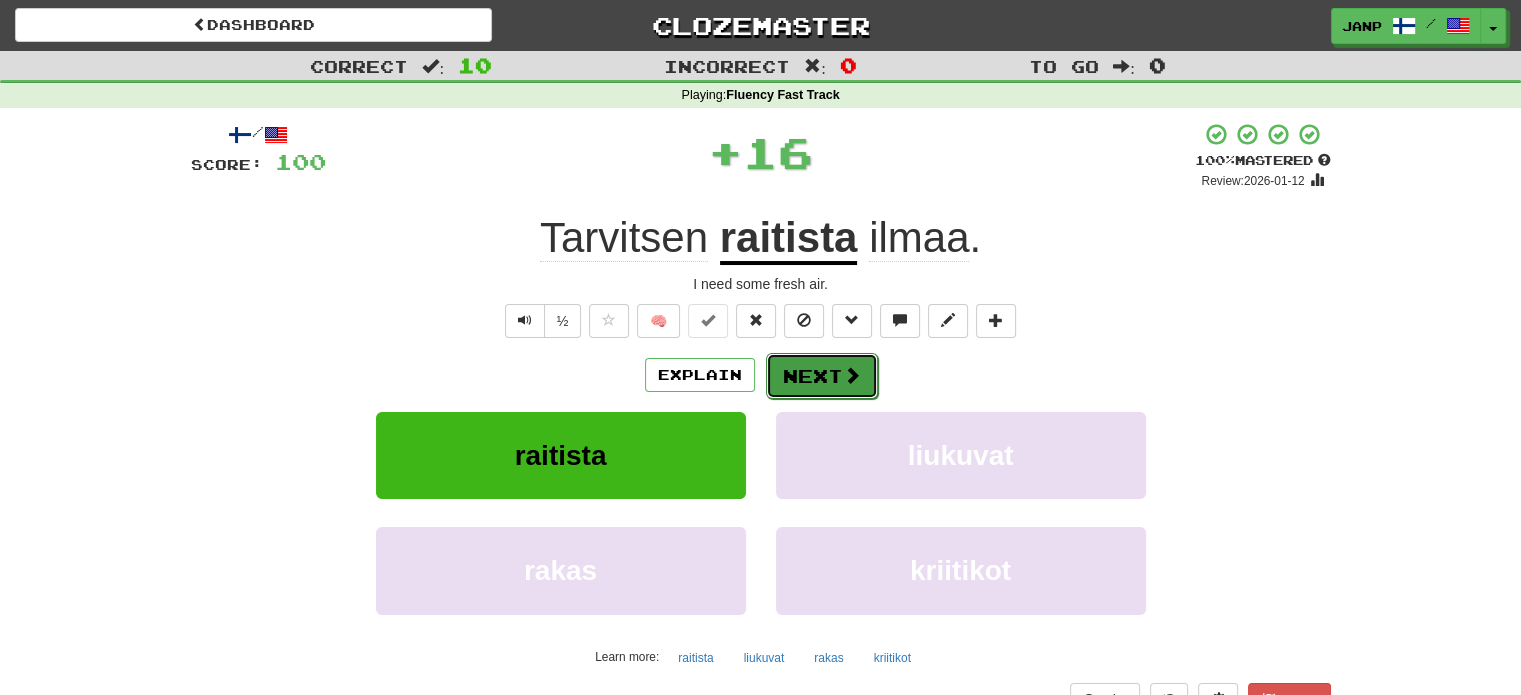 click on "Next" at bounding box center [822, 376] 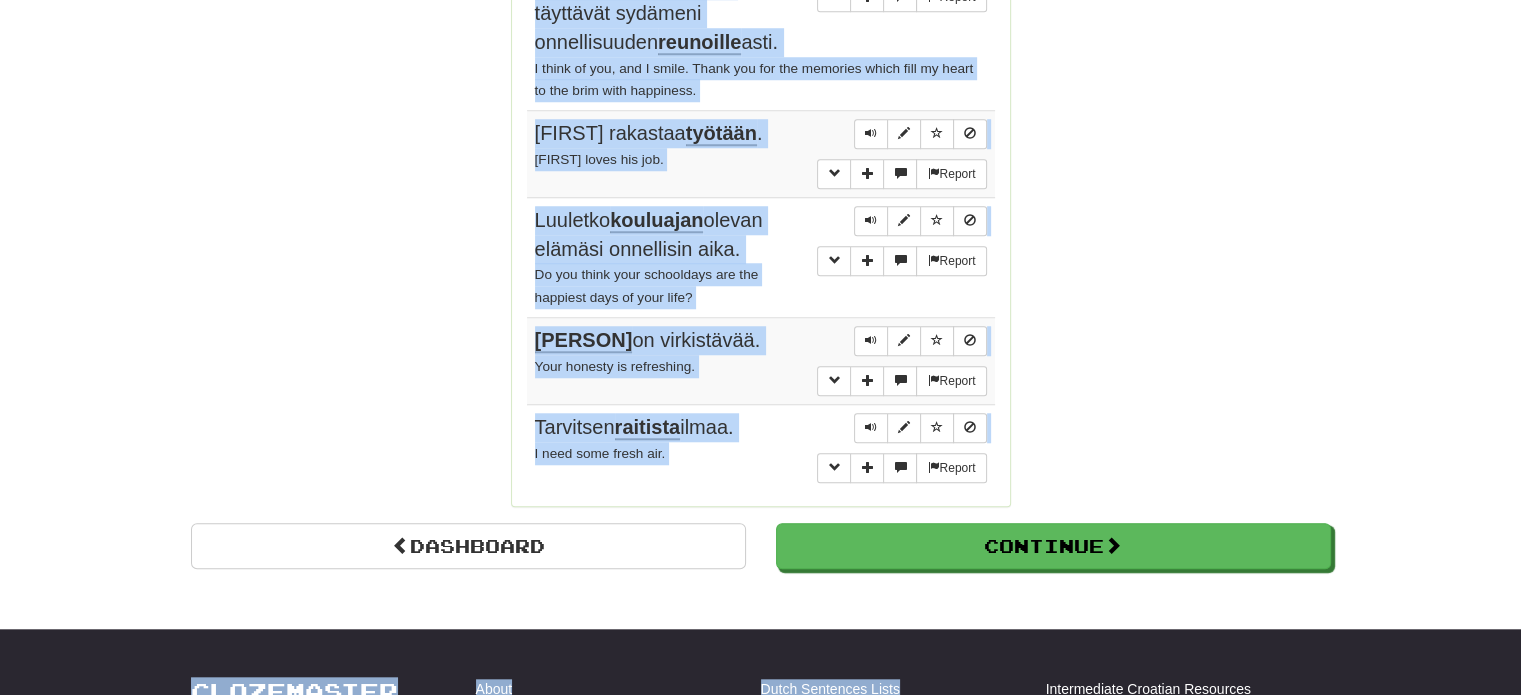 scroll, scrollTop: 1790, scrollLeft: 0, axis: vertical 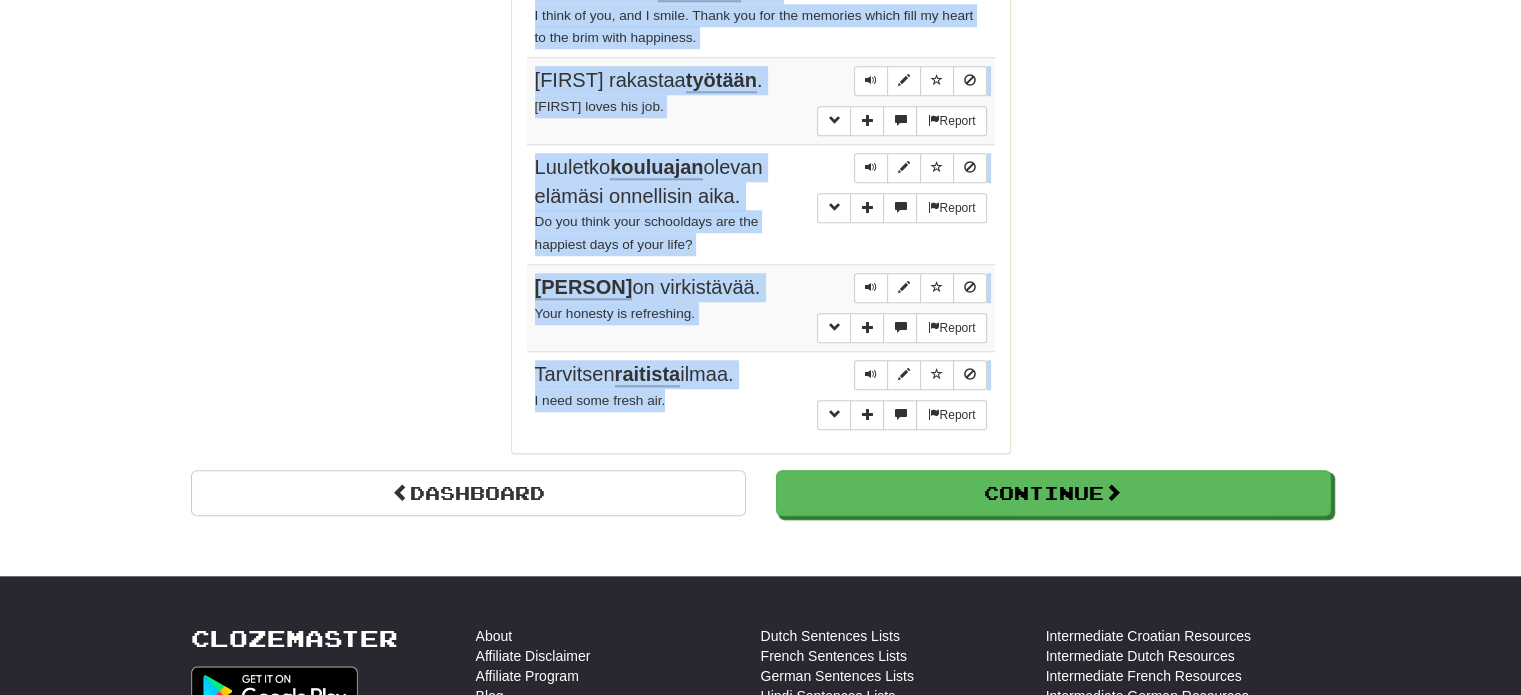drag, startPoint x: 536, startPoint y: 85, endPoint x: 765, endPoint y: 354, distance: 353.27325 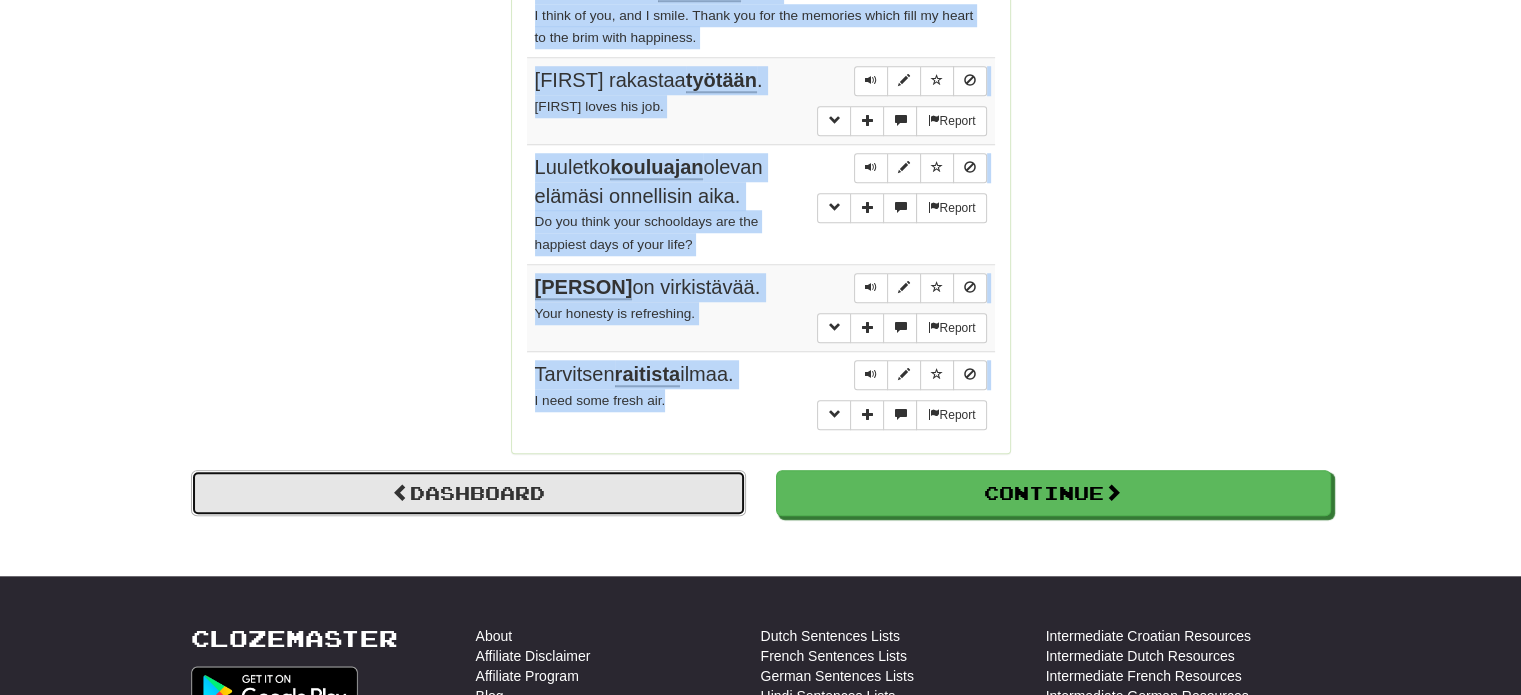 click on "Dashboard" at bounding box center [468, 493] 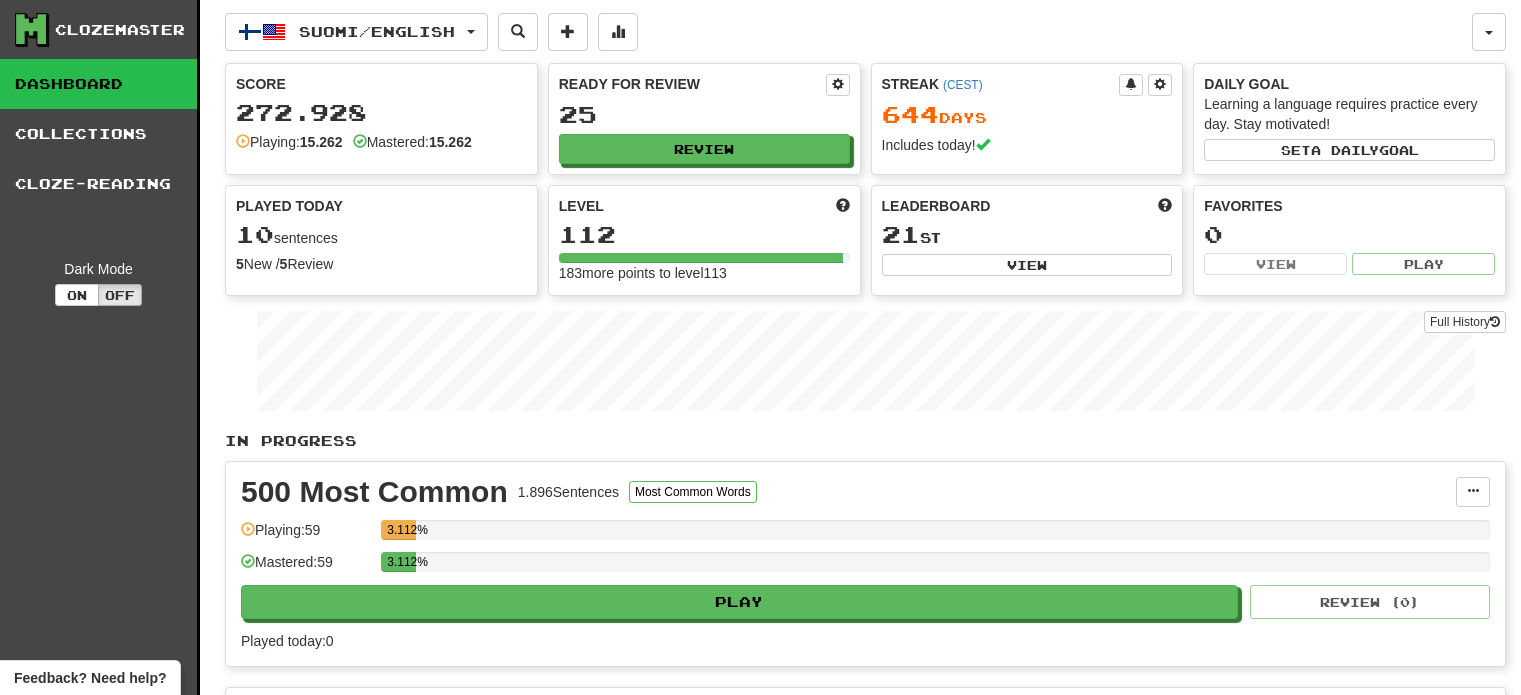 scroll, scrollTop: 0, scrollLeft: 0, axis: both 